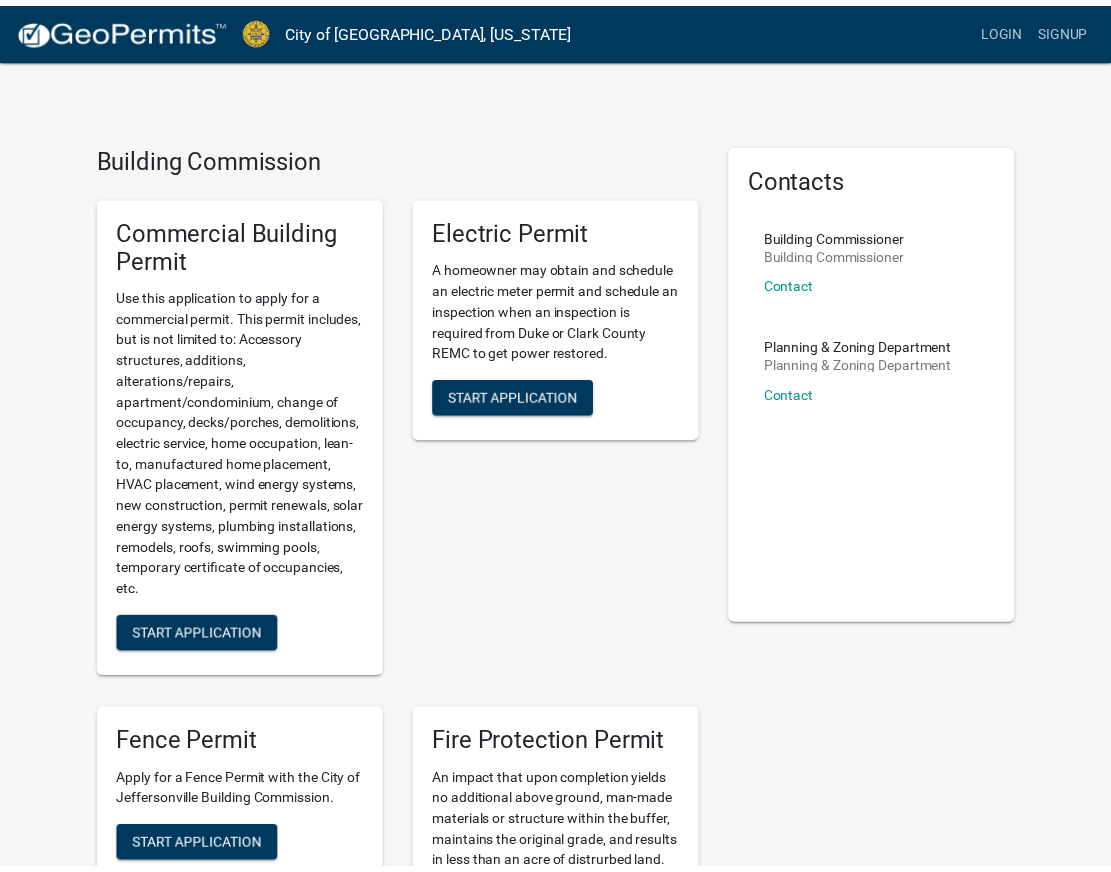 scroll, scrollTop: 0, scrollLeft: 0, axis: both 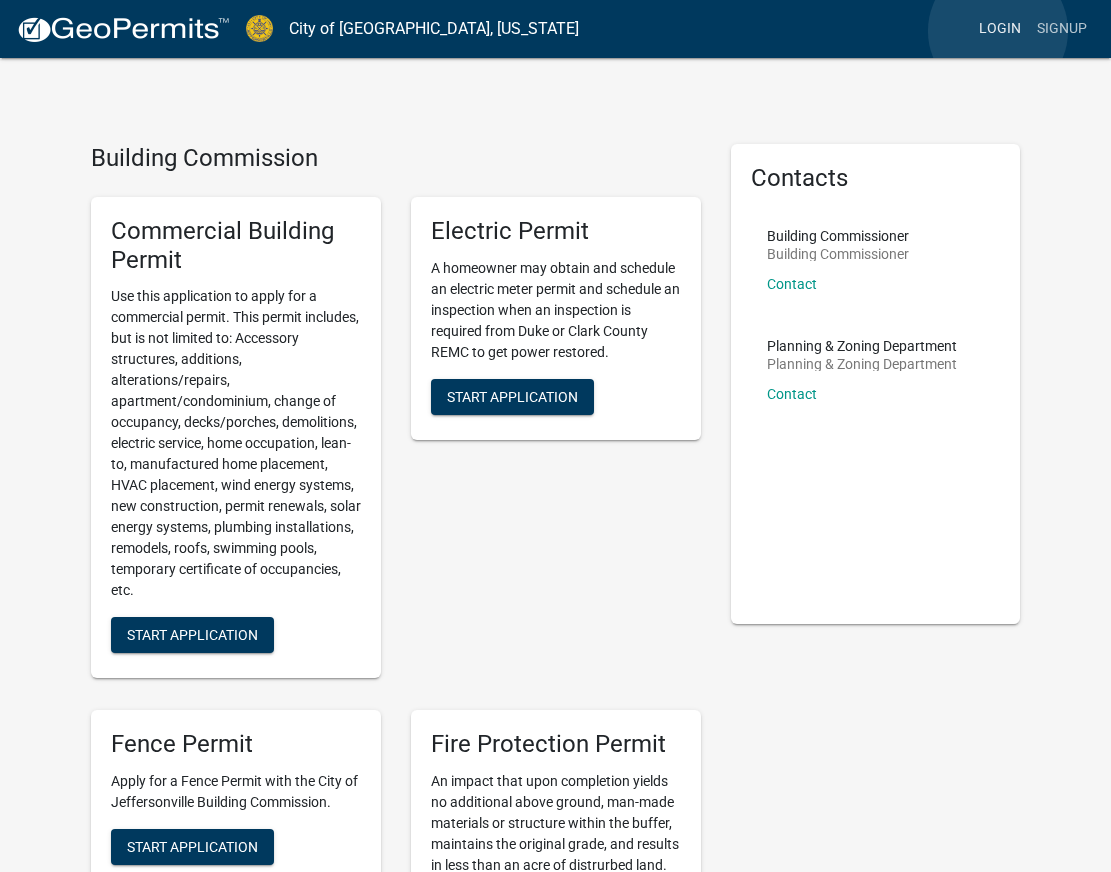 click on "Login" at bounding box center [1000, 29] 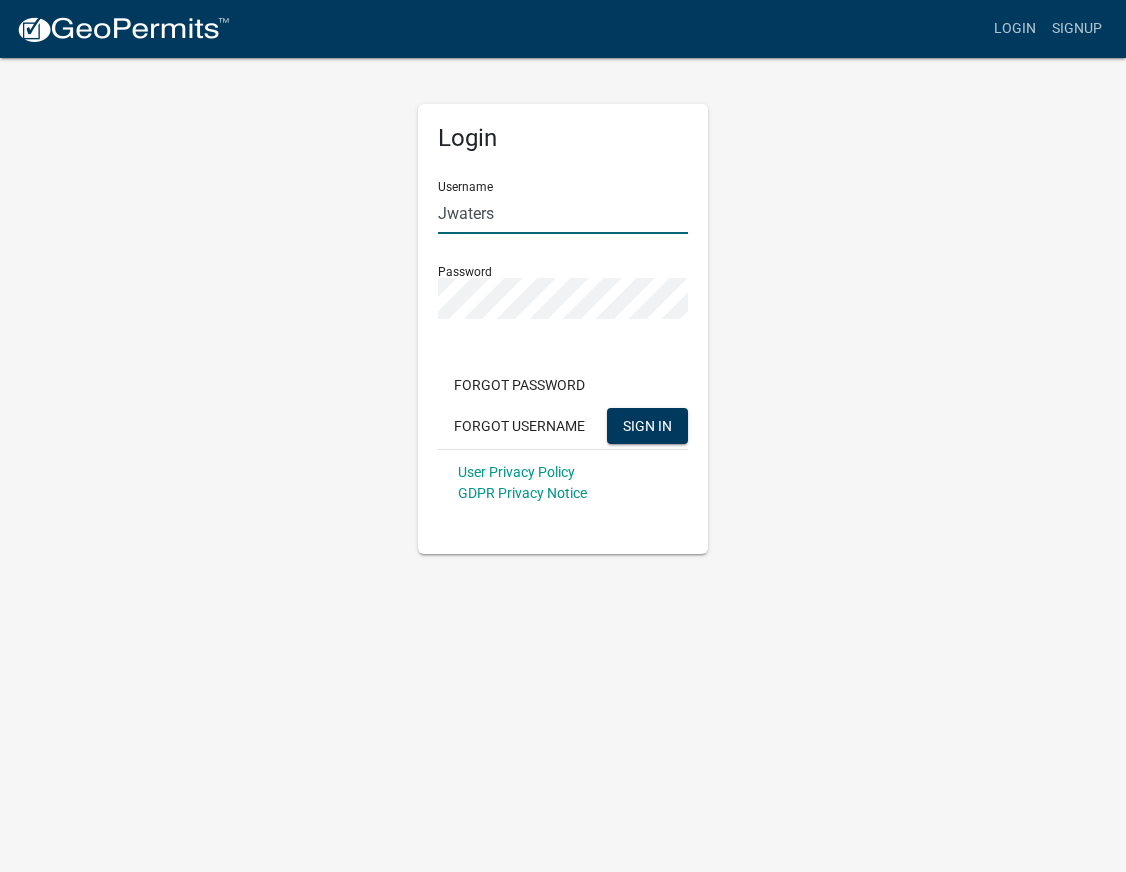 click on "Jwaters" at bounding box center (563, 213) 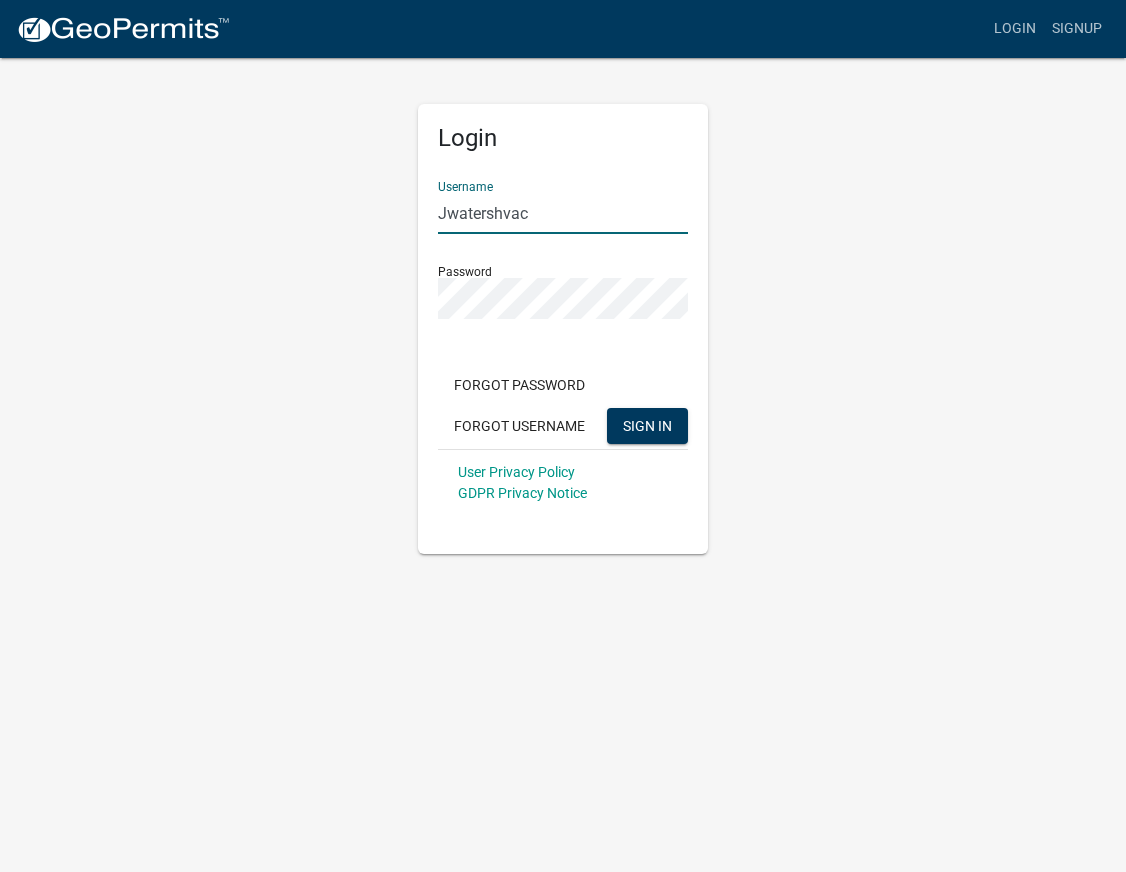 type on "Jwatershvac" 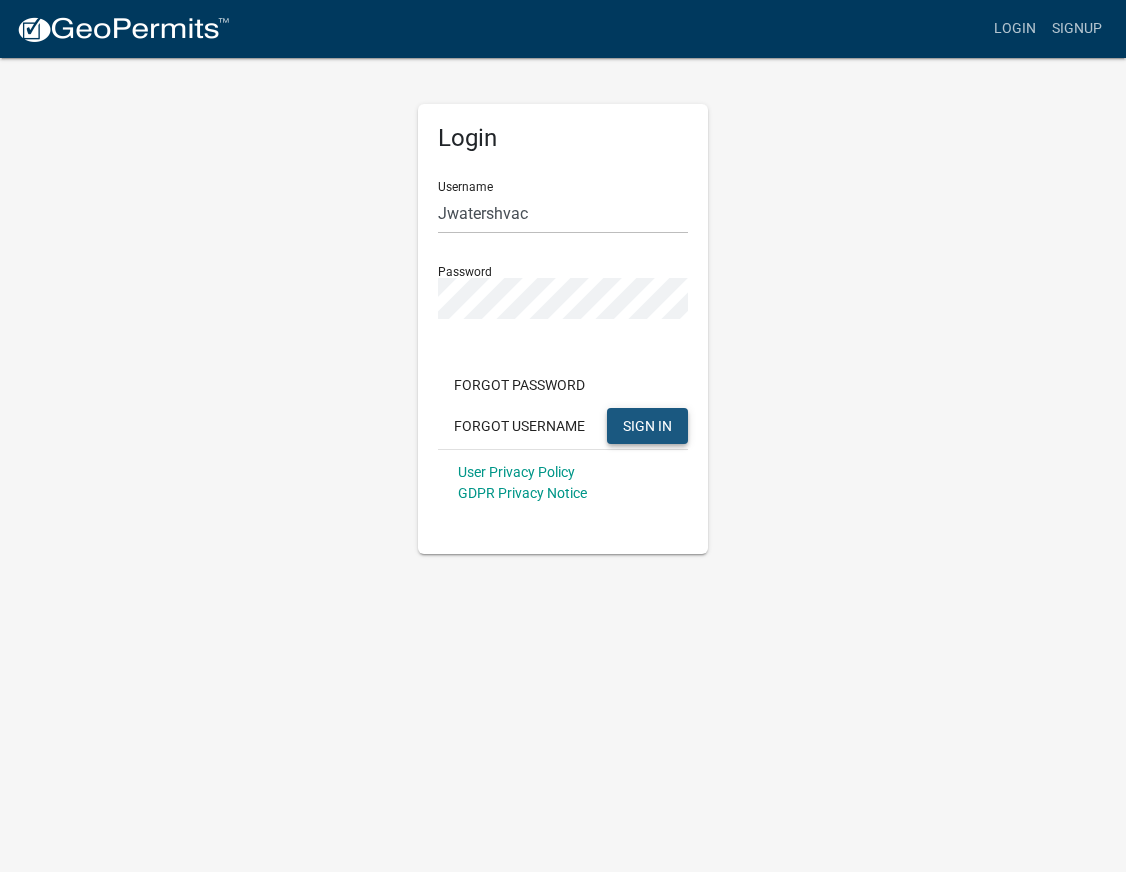 click on "SIGN IN" 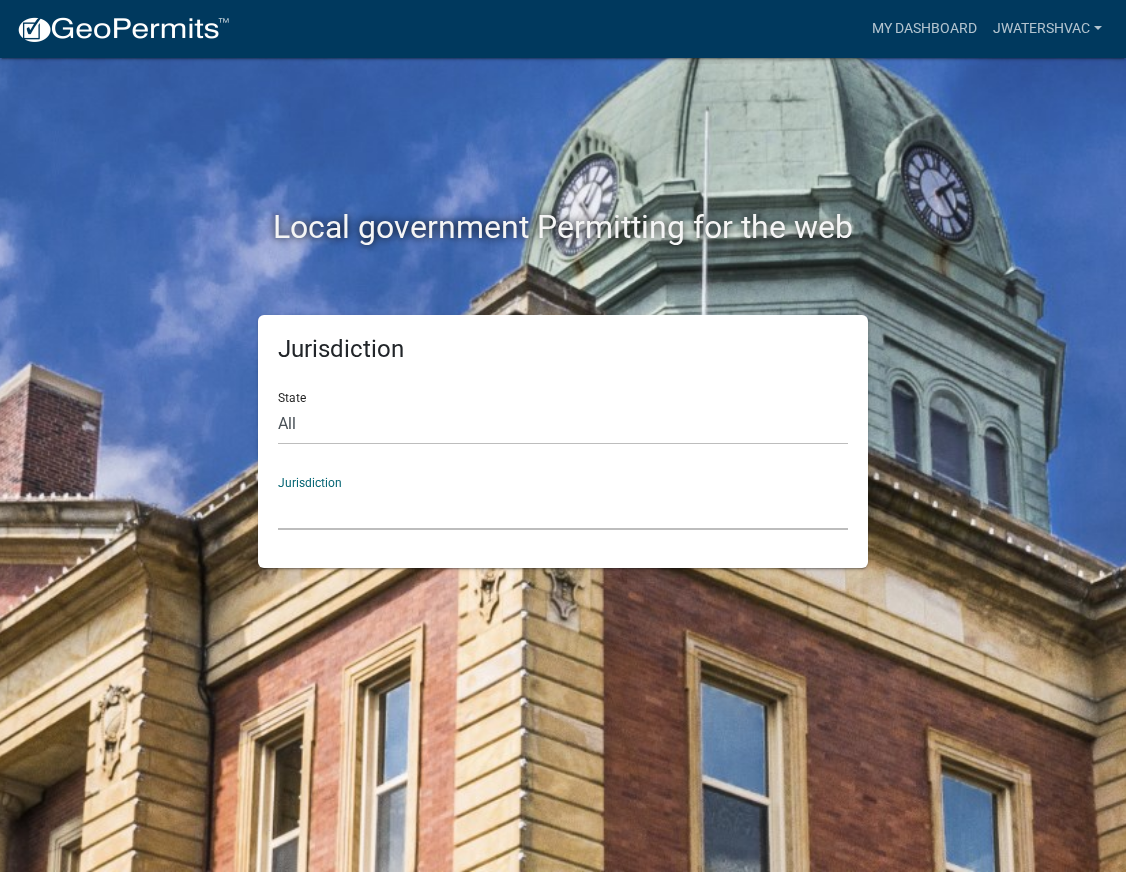click on "[GEOGRAPHIC_DATA], [US_STATE]   City of [GEOGRAPHIC_DATA], [US_STATE]   [GEOGRAPHIC_DATA], [US_STATE][PERSON_NAME][GEOGRAPHIC_DATA], [US_STATE][PERSON_NAME][GEOGRAPHIC_DATA], [US_STATE][PERSON_NAME][GEOGRAPHIC_DATA], [US_STATE][PERSON_NAME][GEOGRAPHIC_DATA], [US_STATE][PERSON_NAME][GEOGRAPHIC_DATA], [US_STATE][PERSON_NAME][GEOGRAPHIC_DATA], [US_STATE][PERSON_NAME][GEOGRAPHIC_DATA], [US_STATE][PERSON_NAME][GEOGRAPHIC_DATA], [US_STATE][PERSON_NAME][GEOGRAPHIC_DATA], [US_STATE]   City of [GEOGRAPHIC_DATA], [US_STATE]   City of [GEOGRAPHIC_DATA], [US_STATE]   City of [GEOGRAPHIC_DATA], [US_STATE]   [GEOGRAPHIC_DATA], [US_STATE]   [GEOGRAPHIC_DATA], [US_STATE]   [GEOGRAPHIC_DATA], [US_STATE]   [GEOGRAPHIC_DATA], [US_STATE]   [GEOGRAPHIC_DATA], [US_STATE]   [GEOGRAPHIC_DATA], [US_STATE]   [GEOGRAPHIC_DATA], [US_STATE]   [GEOGRAPHIC_DATA], [US_STATE]   [GEOGRAPHIC_DATA], [US_STATE]   [GEOGRAPHIC_DATA], [US_STATE]   [GEOGRAPHIC_DATA], [US_STATE]   [GEOGRAPHIC_DATA], [US_STATE]   River Ridge Development Authority, [US_STATE]   [GEOGRAPHIC_DATA], [US_STATE]   [GEOGRAPHIC_DATA], [US_STATE][GEOGRAPHIC_DATA], [US_STATE]   [GEOGRAPHIC_DATA], [US_STATE]   [GEOGRAPHIC_DATA], [US_STATE]   [GEOGRAPHIC_DATA], [US_STATE]   [GEOGRAPHIC_DATA], [US_STATE]   City of [GEOGRAPHIC_DATA], [US_STATE]   City of [GEOGRAPHIC_DATA], [US_STATE]   City of [GEOGRAPHIC_DATA], [US_STATE]   [GEOGRAPHIC_DATA], [US_STATE]" 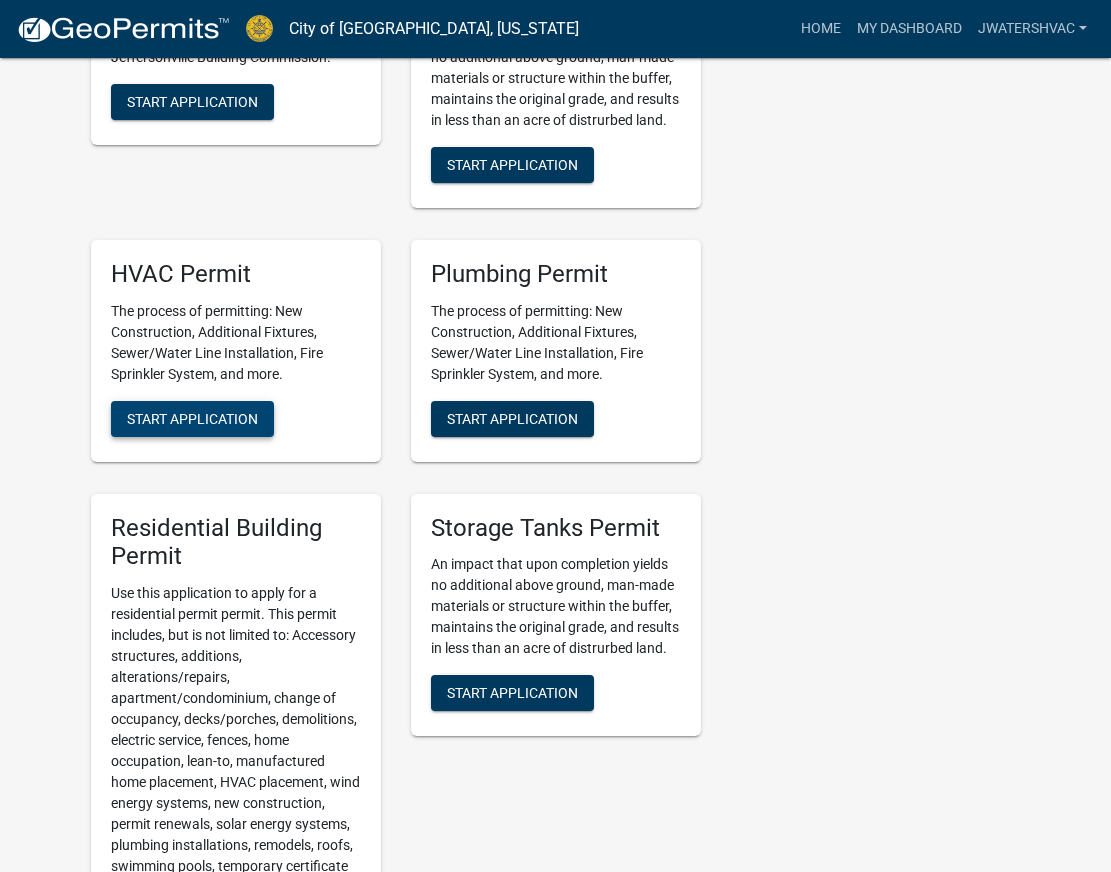 scroll, scrollTop: 1100, scrollLeft: 0, axis: vertical 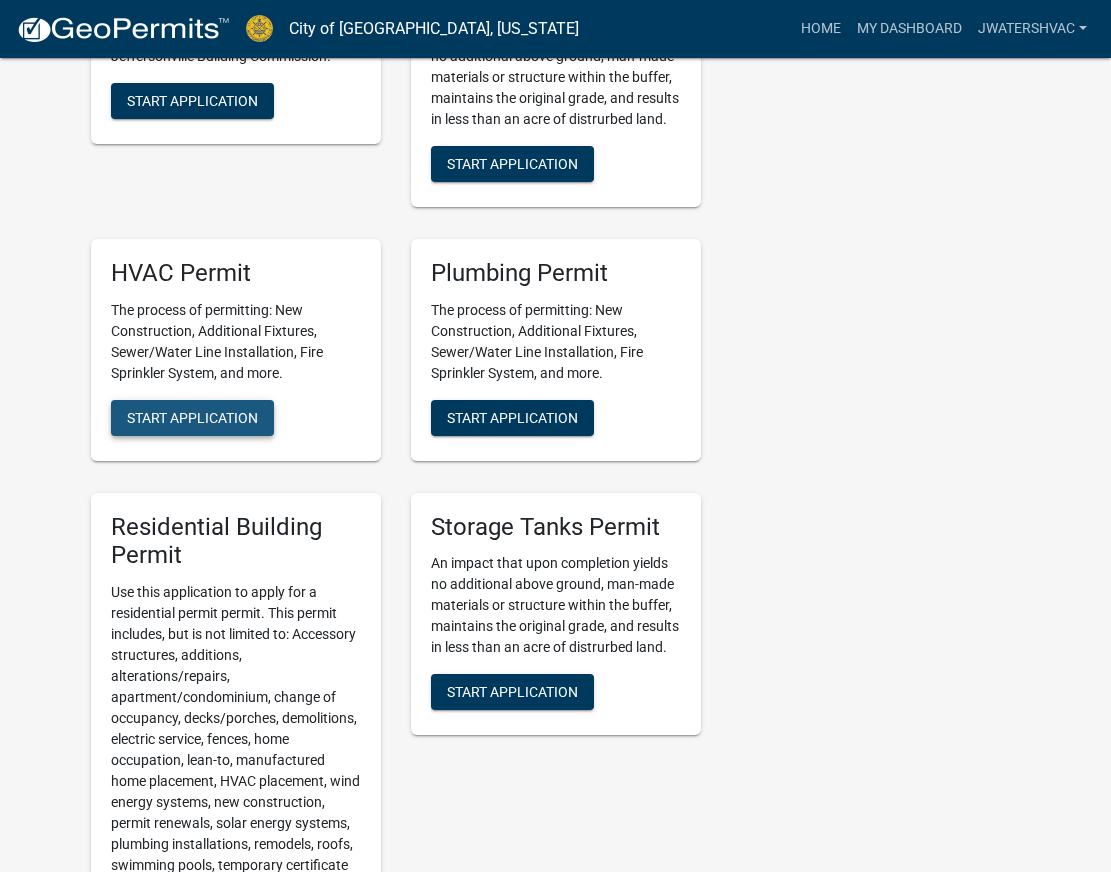 click on "Start Application" at bounding box center [192, 417] 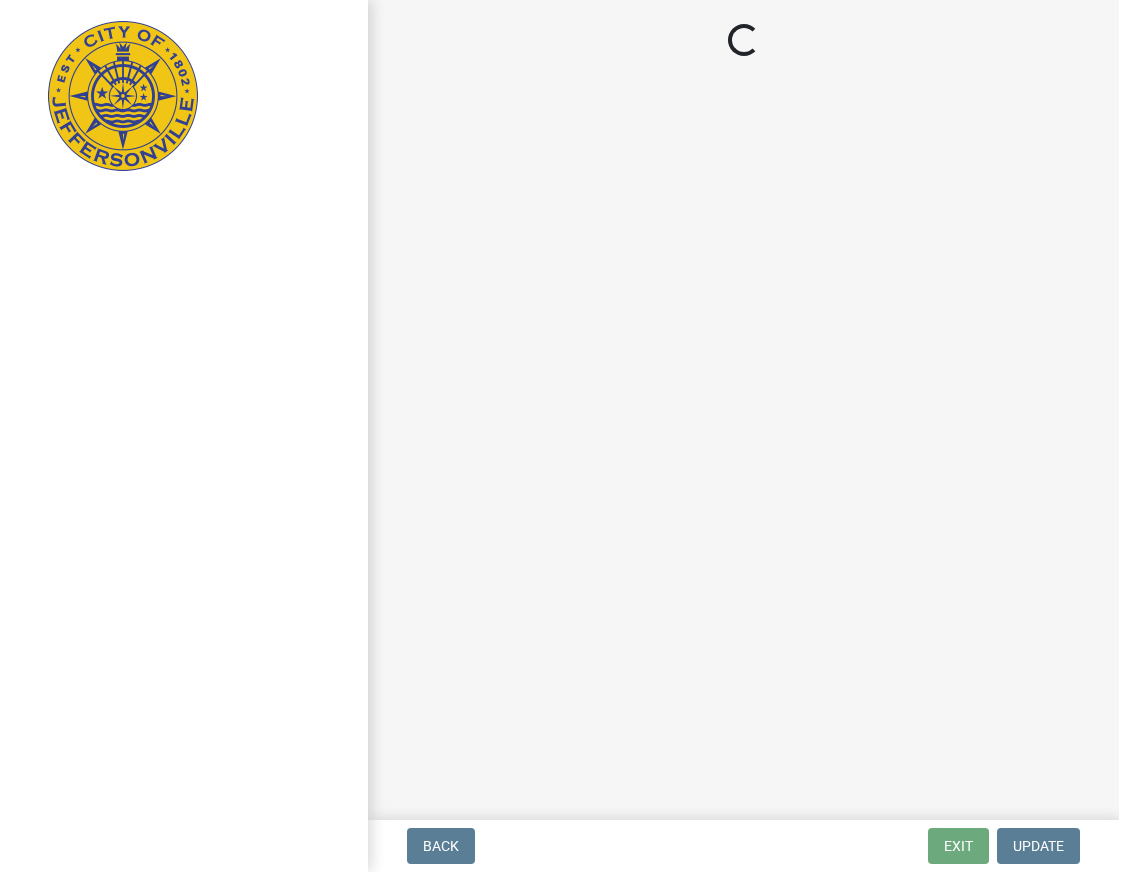 scroll, scrollTop: 0, scrollLeft: 0, axis: both 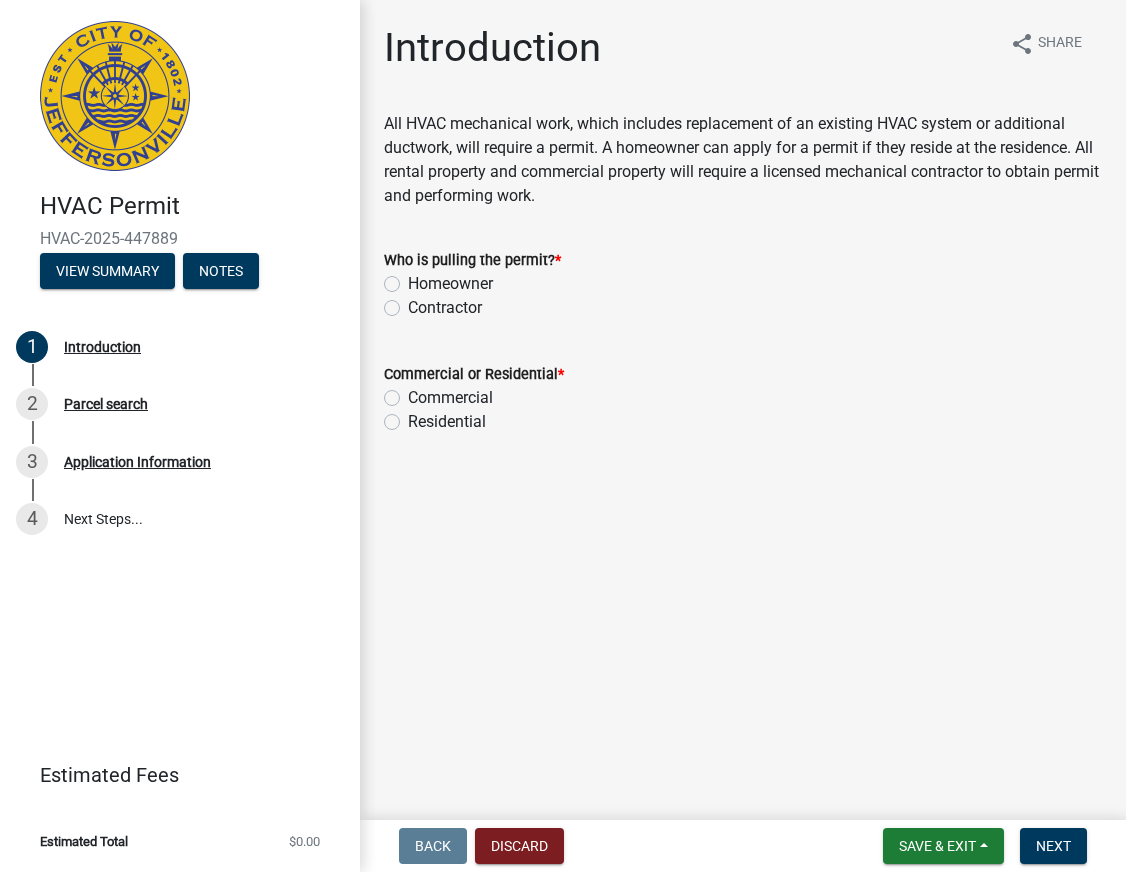 click on "Contractor" 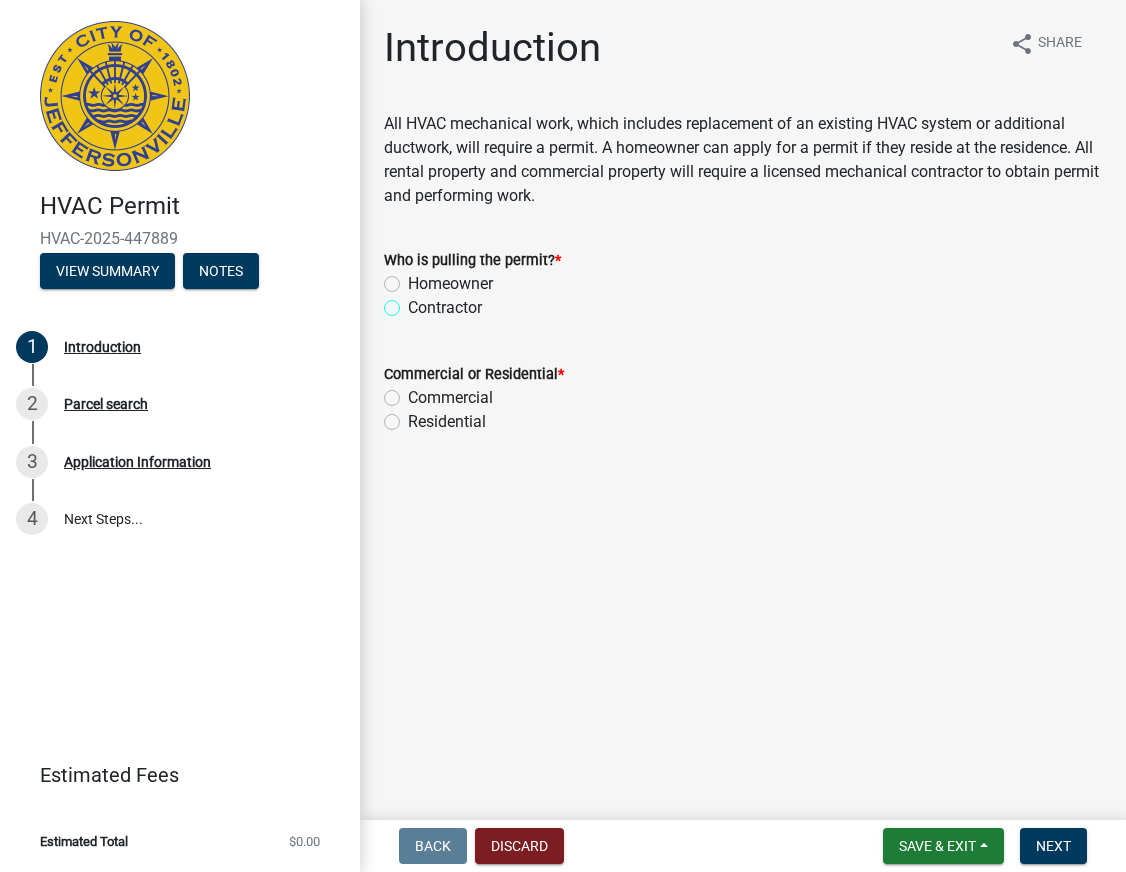 click on "Contractor" at bounding box center [414, 302] 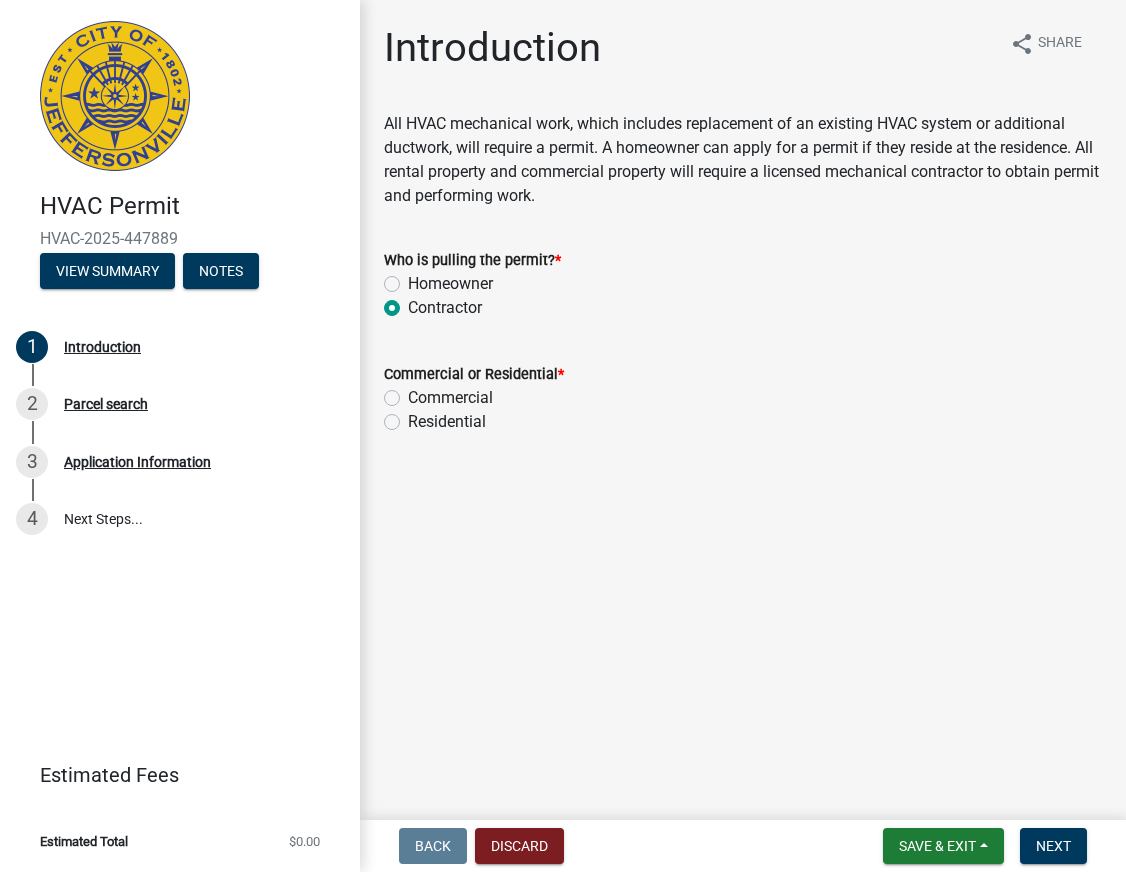 radio on "true" 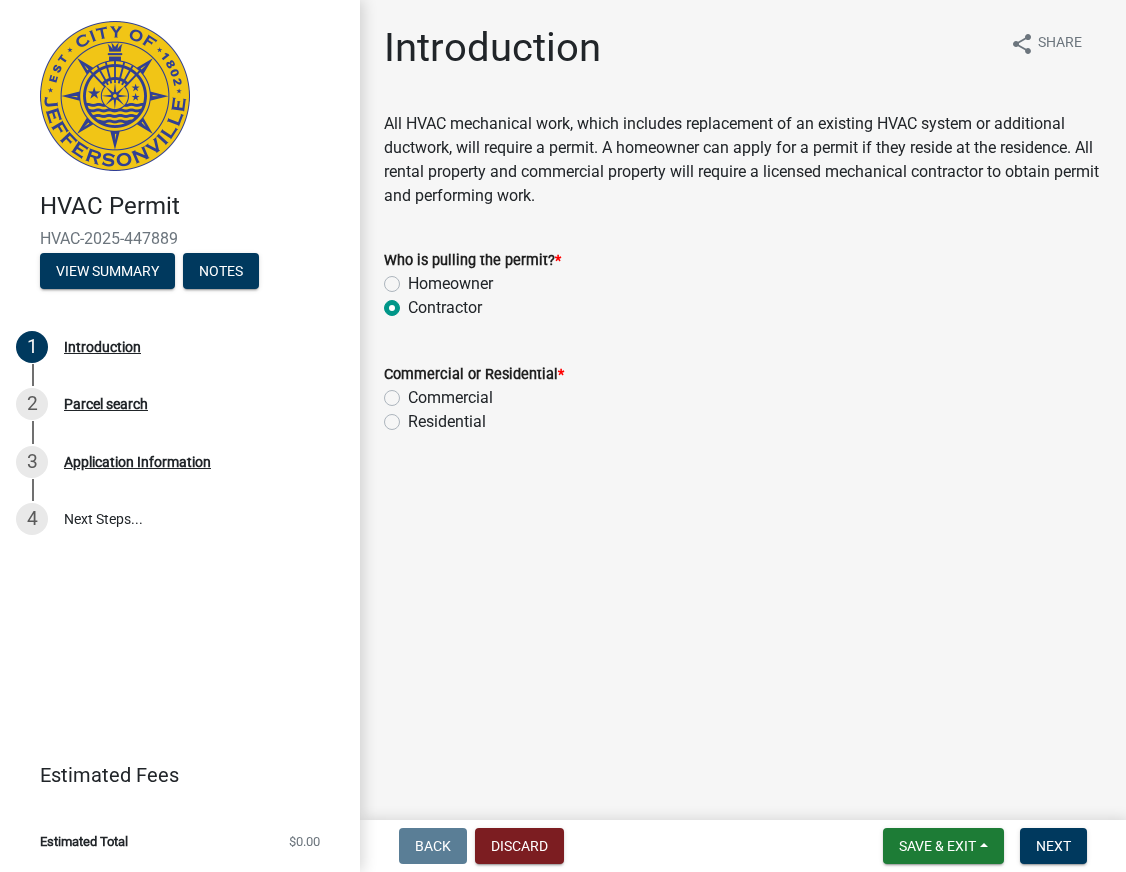 click on "Residential" 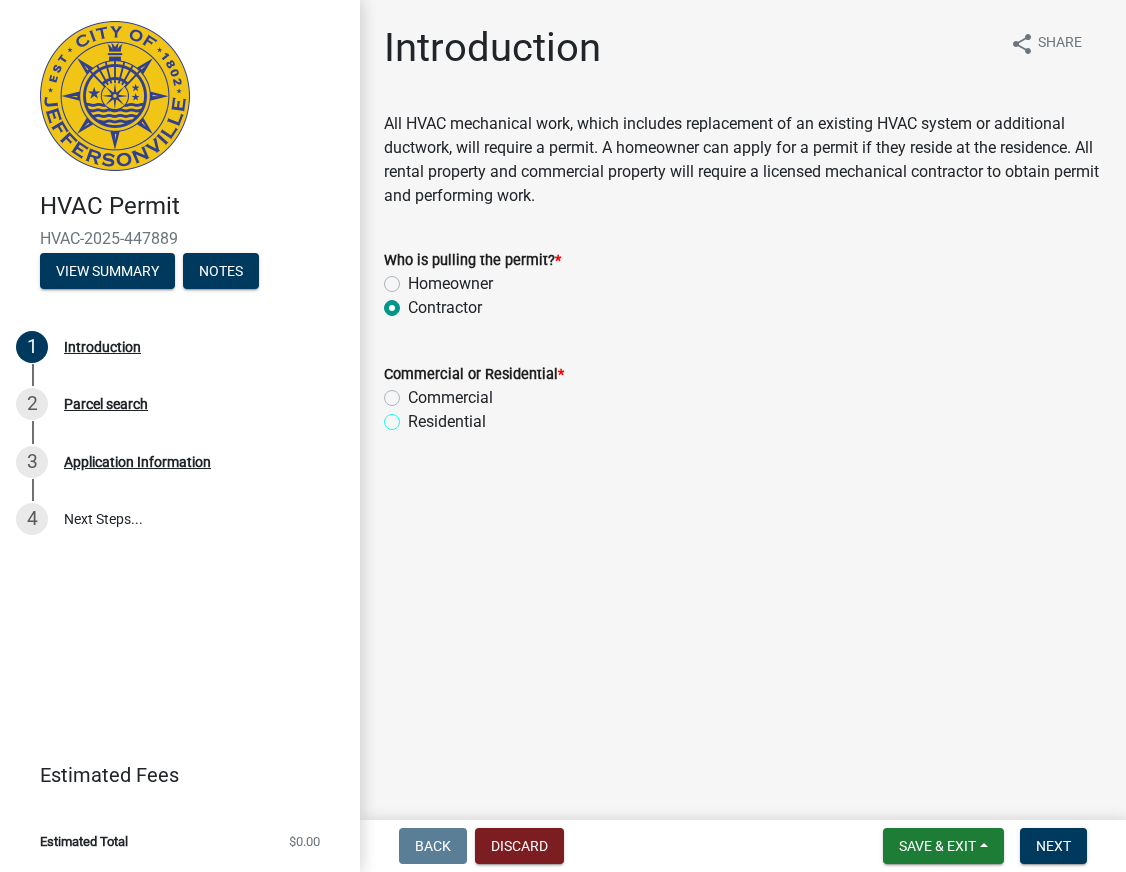 click on "Residential" at bounding box center [414, 416] 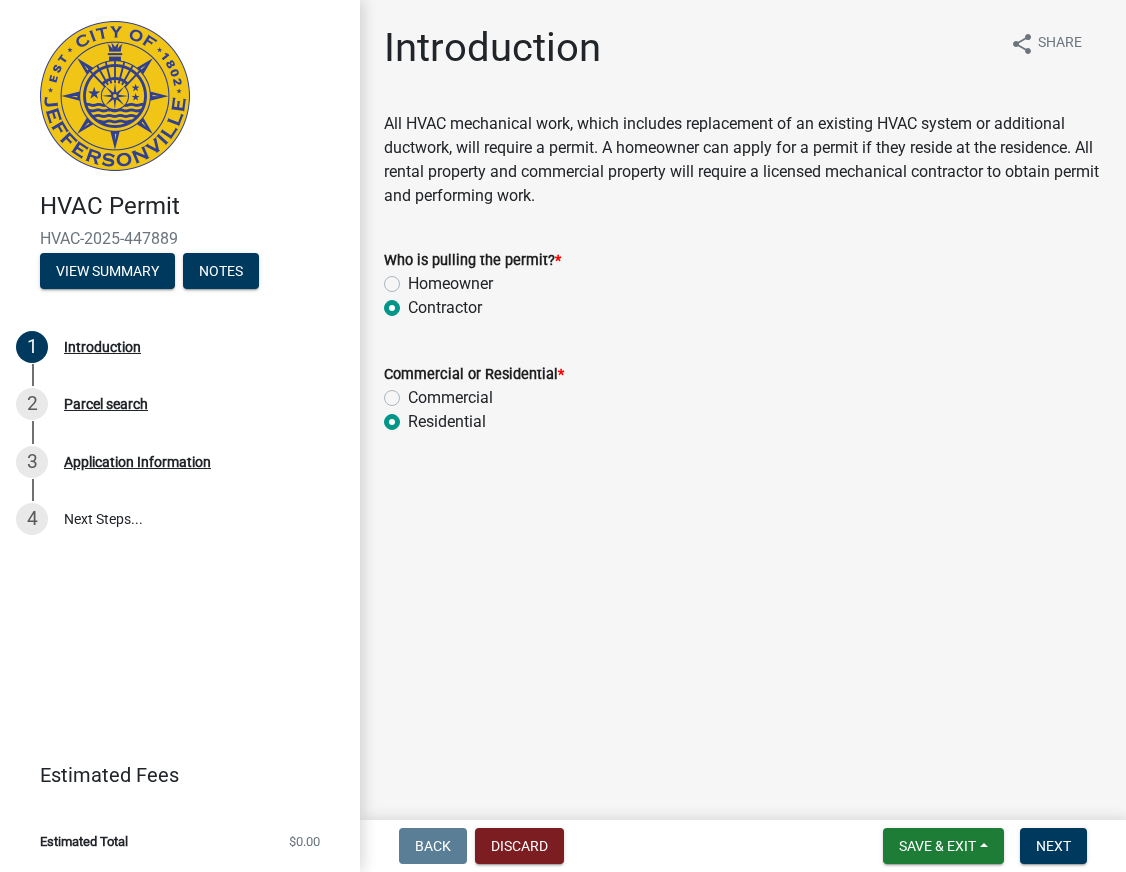 radio on "true" 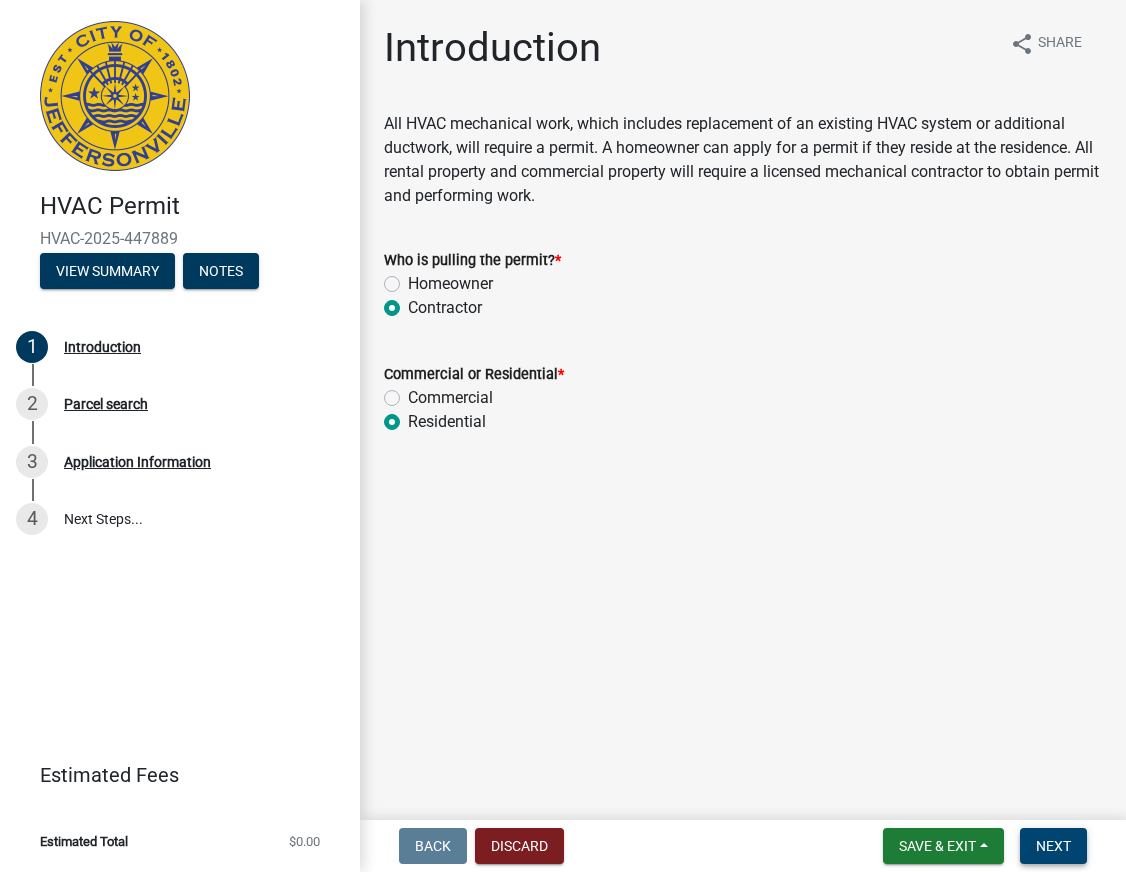 click on "Next" at bounding box center (1053, 846) 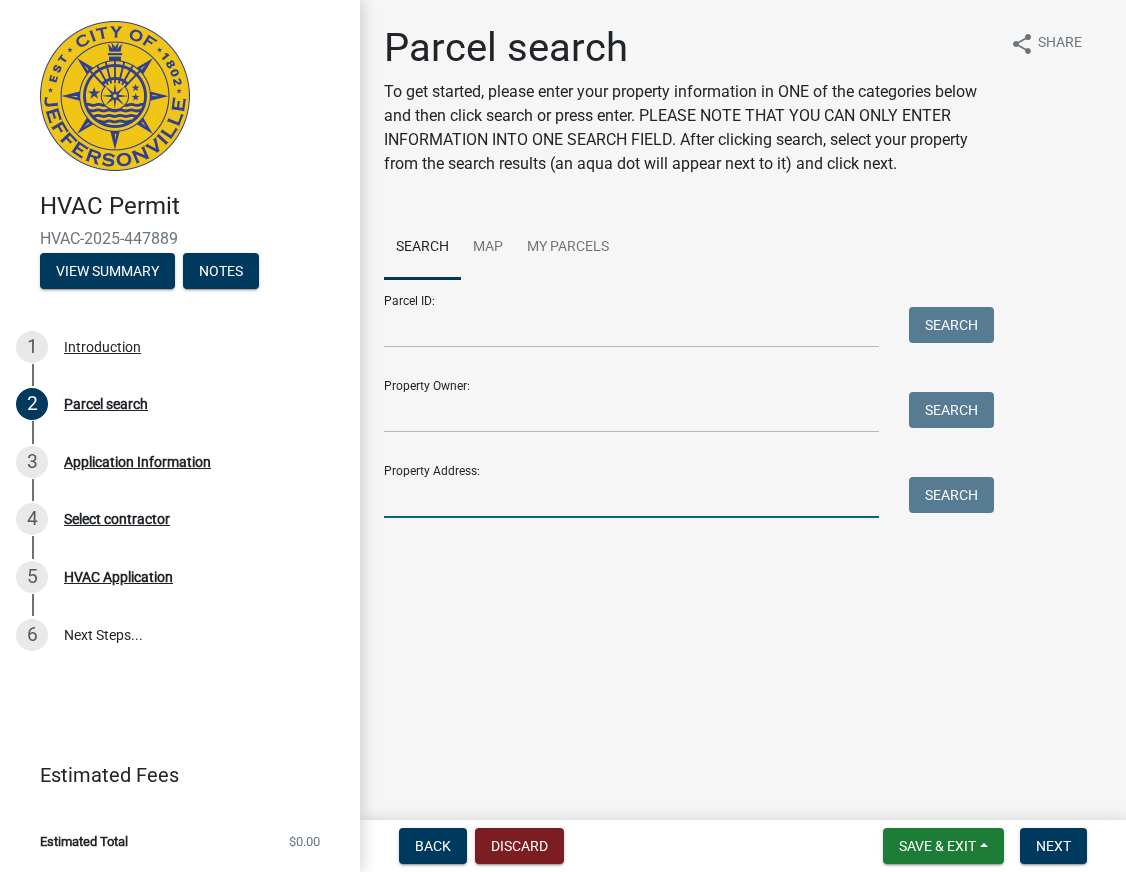 click on "Property Address:" at bounding box center [631, 497] 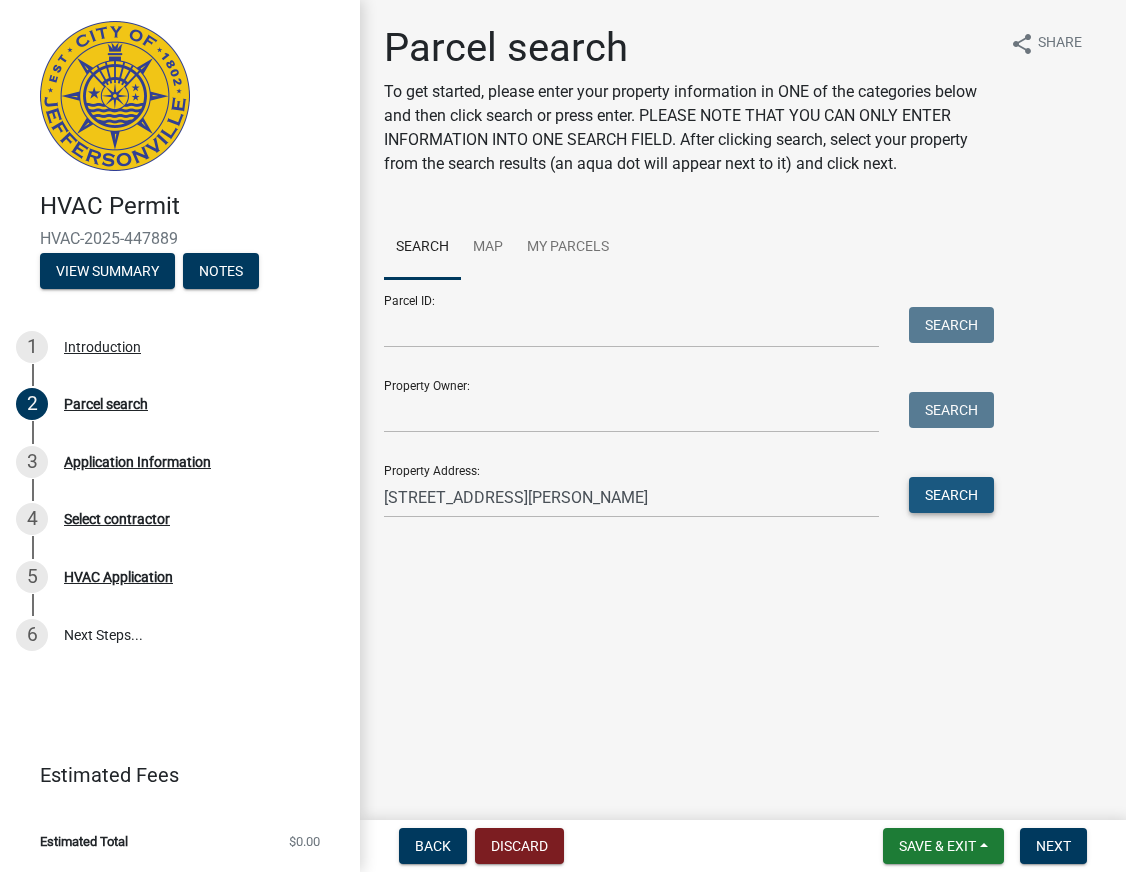 click on "Search" at bounding box center (951, 495) 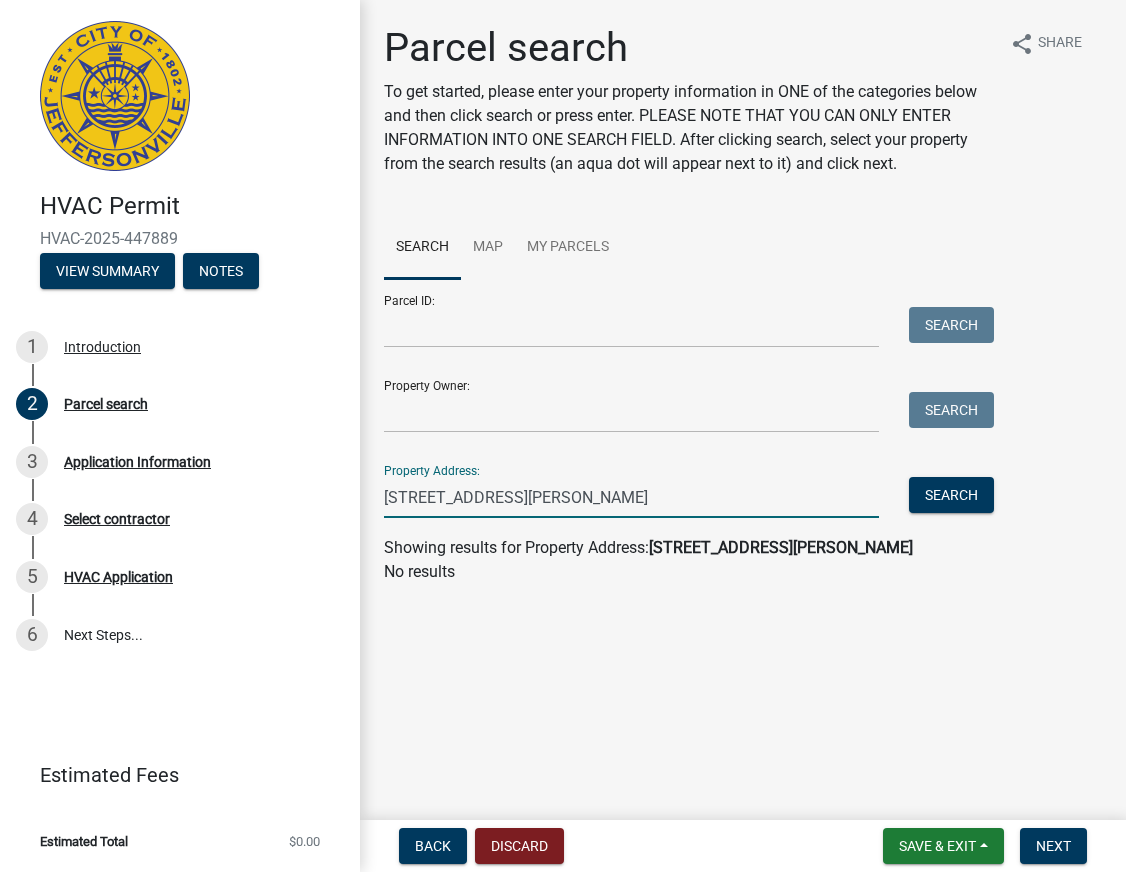 click on "[STREET_ADDRESS][PERSON_NAME]" at bounding box center (631, 497) 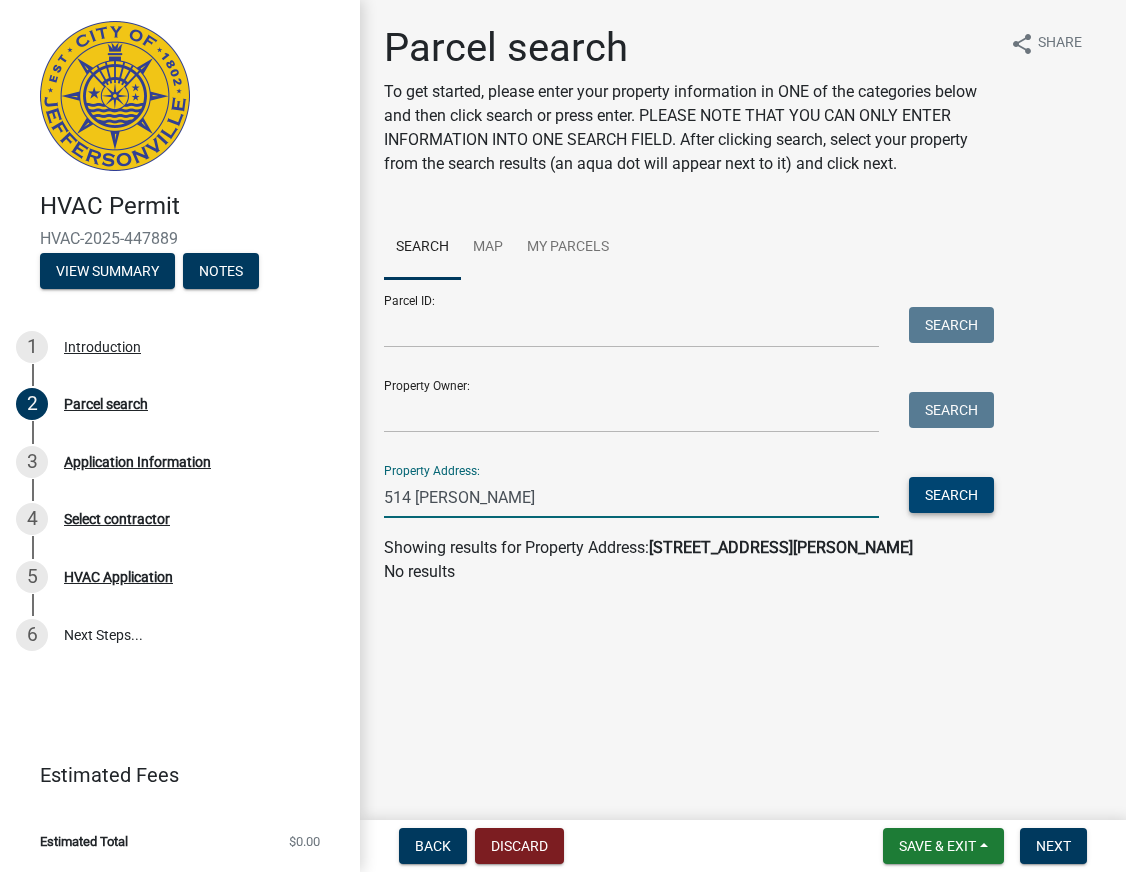 type on "514 [PERSON_NAME]" 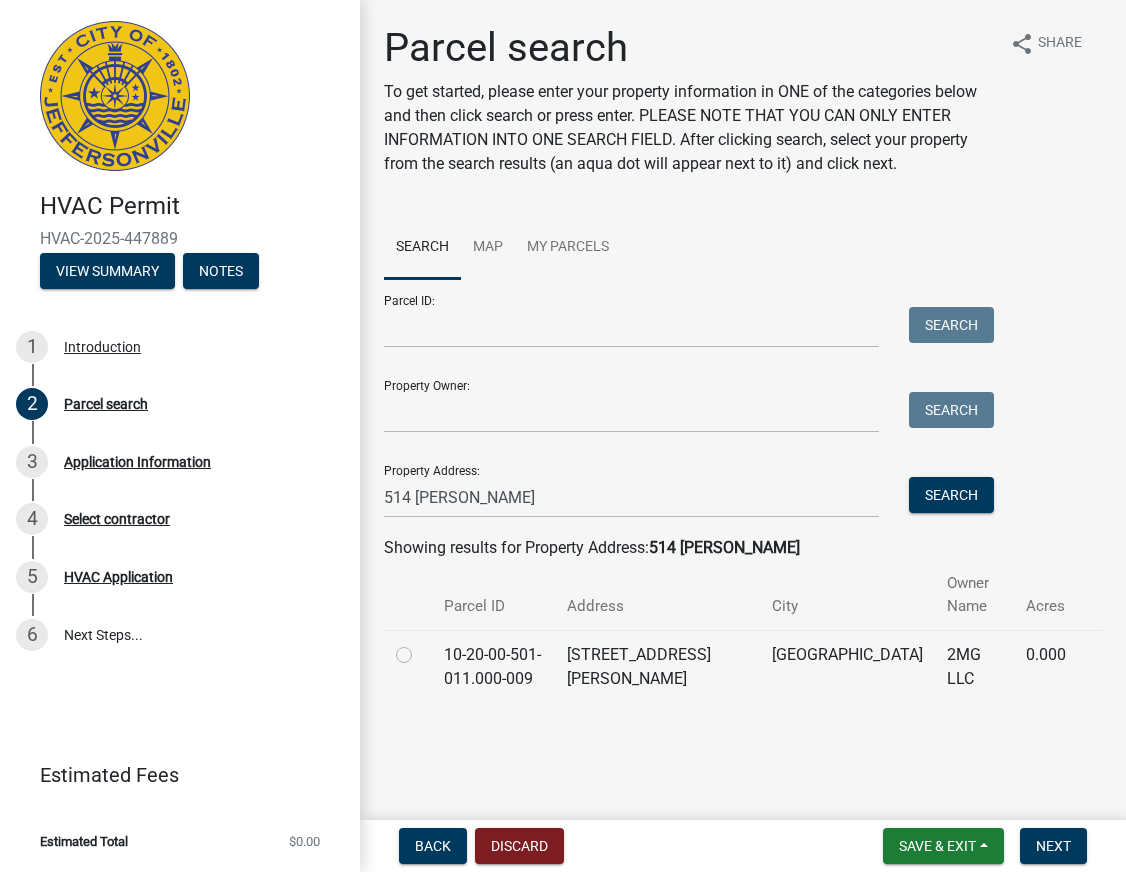 click 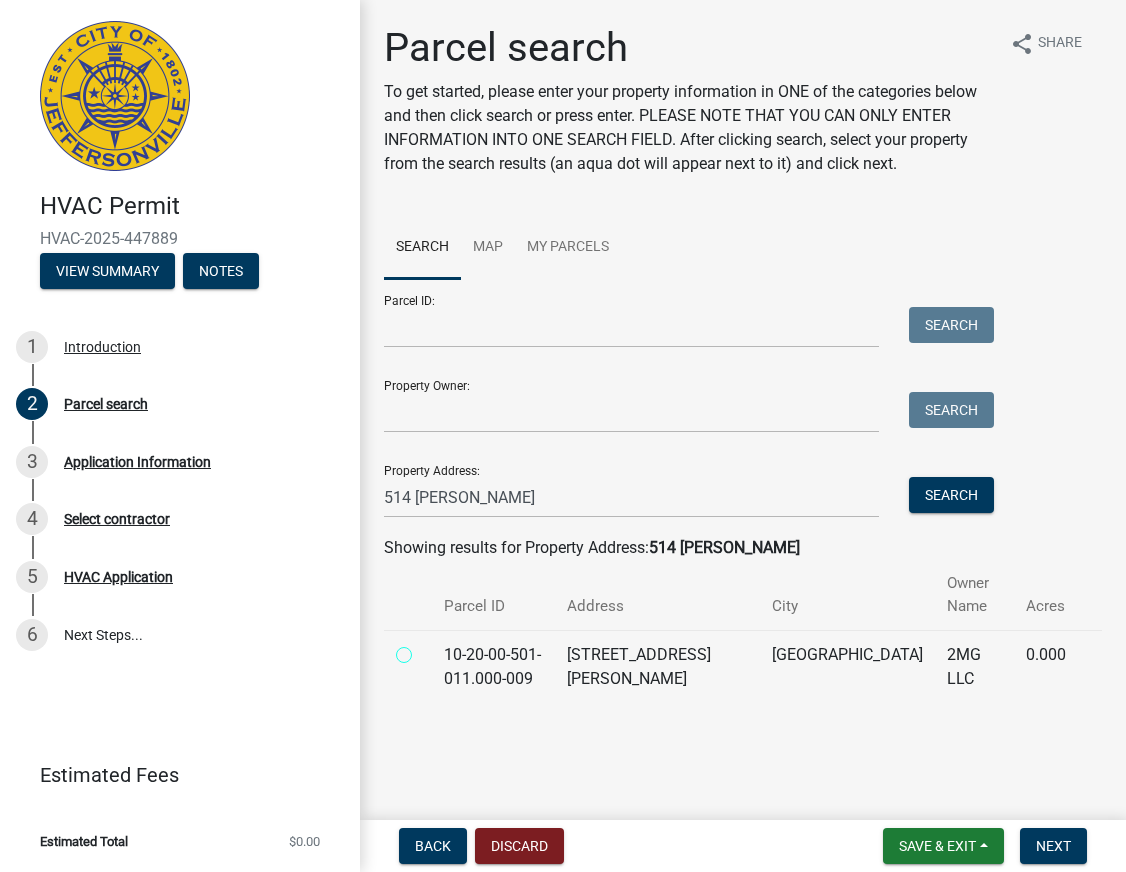 click at bounding box center [426, 649] 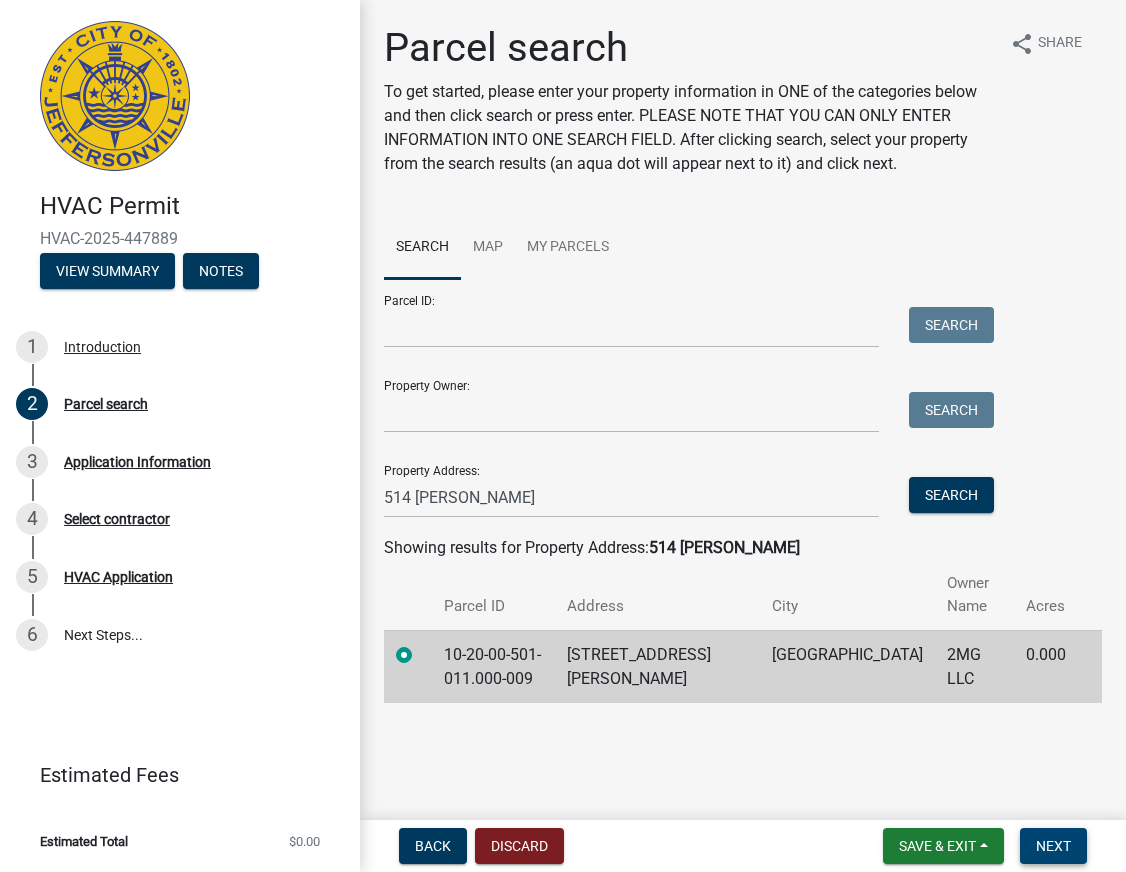 click on "Next" at bounding box center [1053, 846] 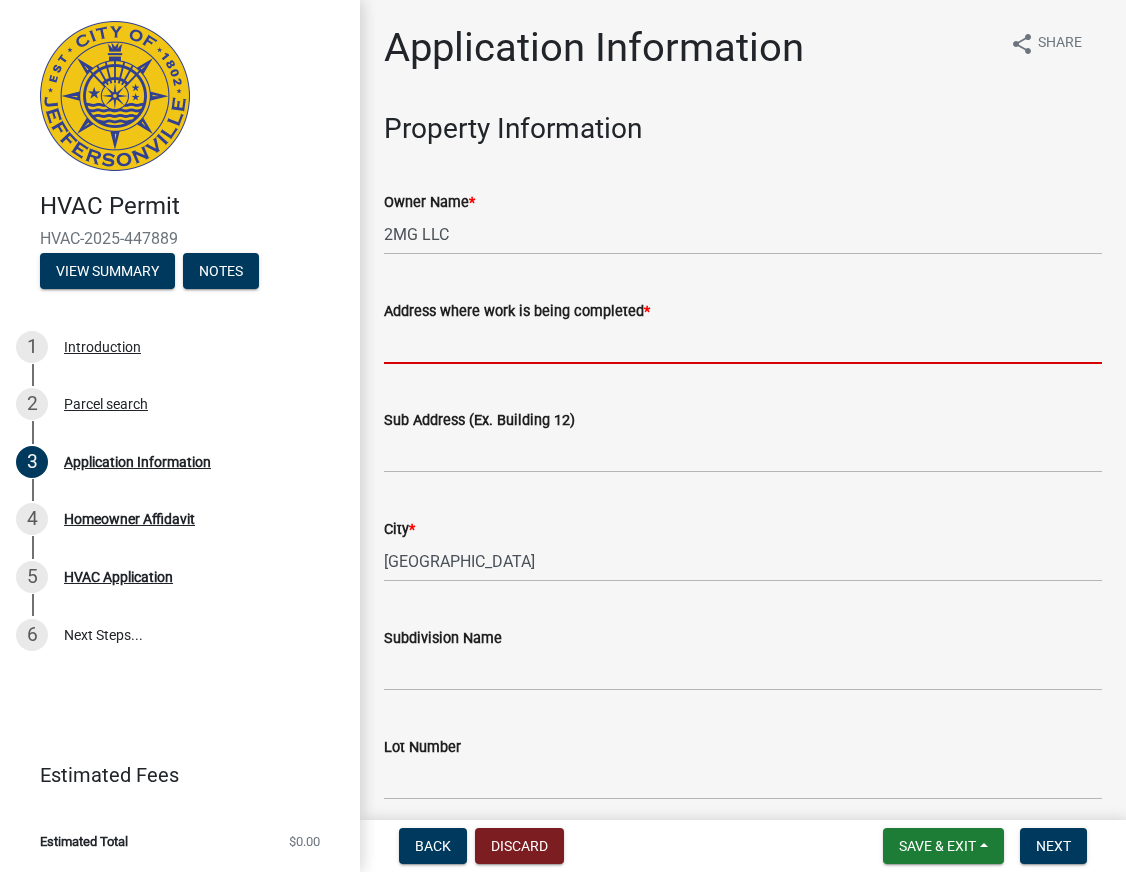 click on "Address where work is being completed  *" at bounding box center (743, 343) 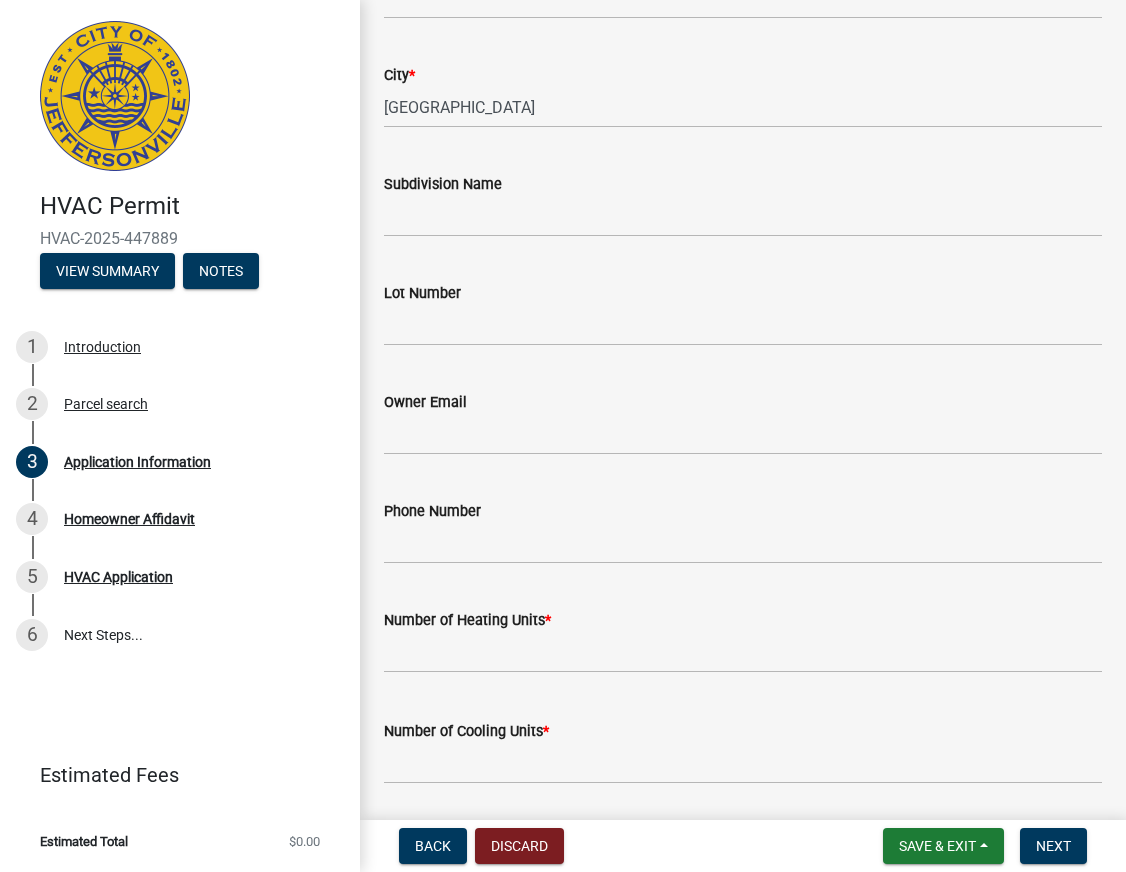 scroll, scrollTop: 500, scrollLeft: 0, axis: vertical 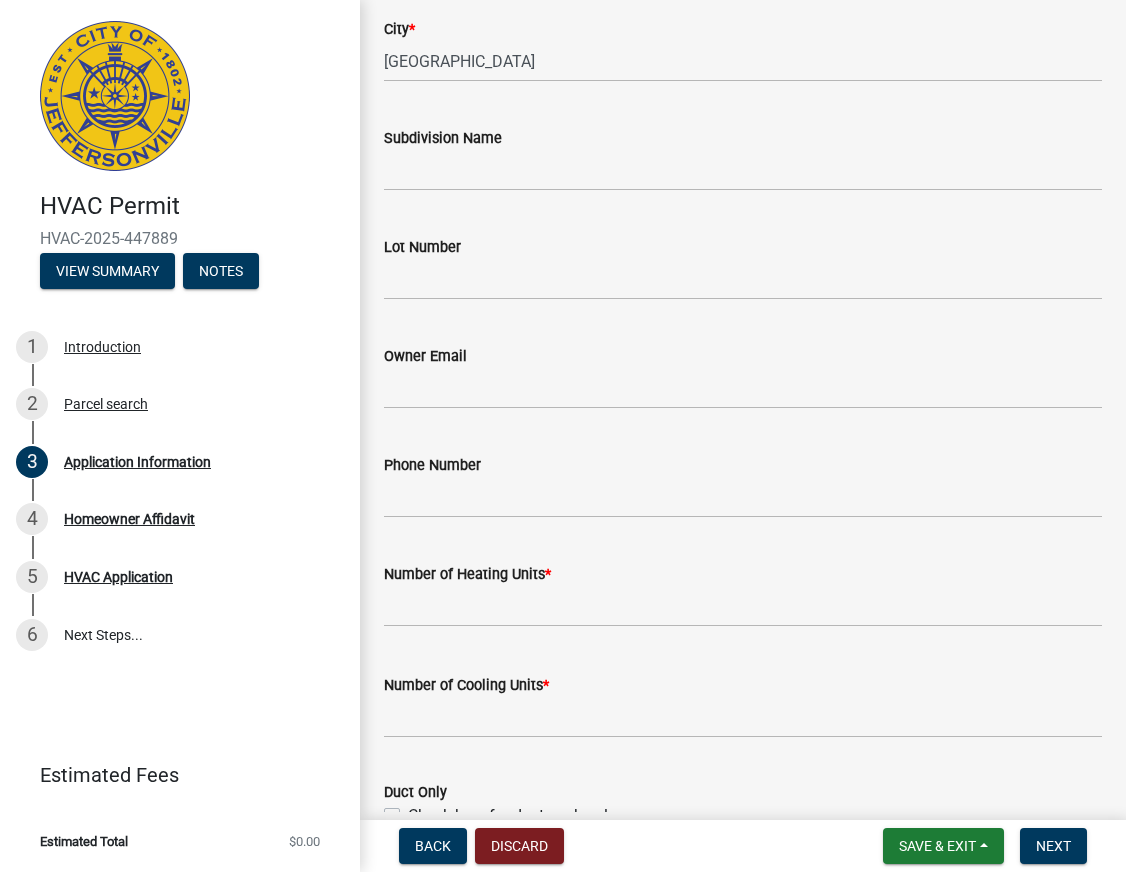 type on "[STREET_ADDRESS][PERSON_NAME]" 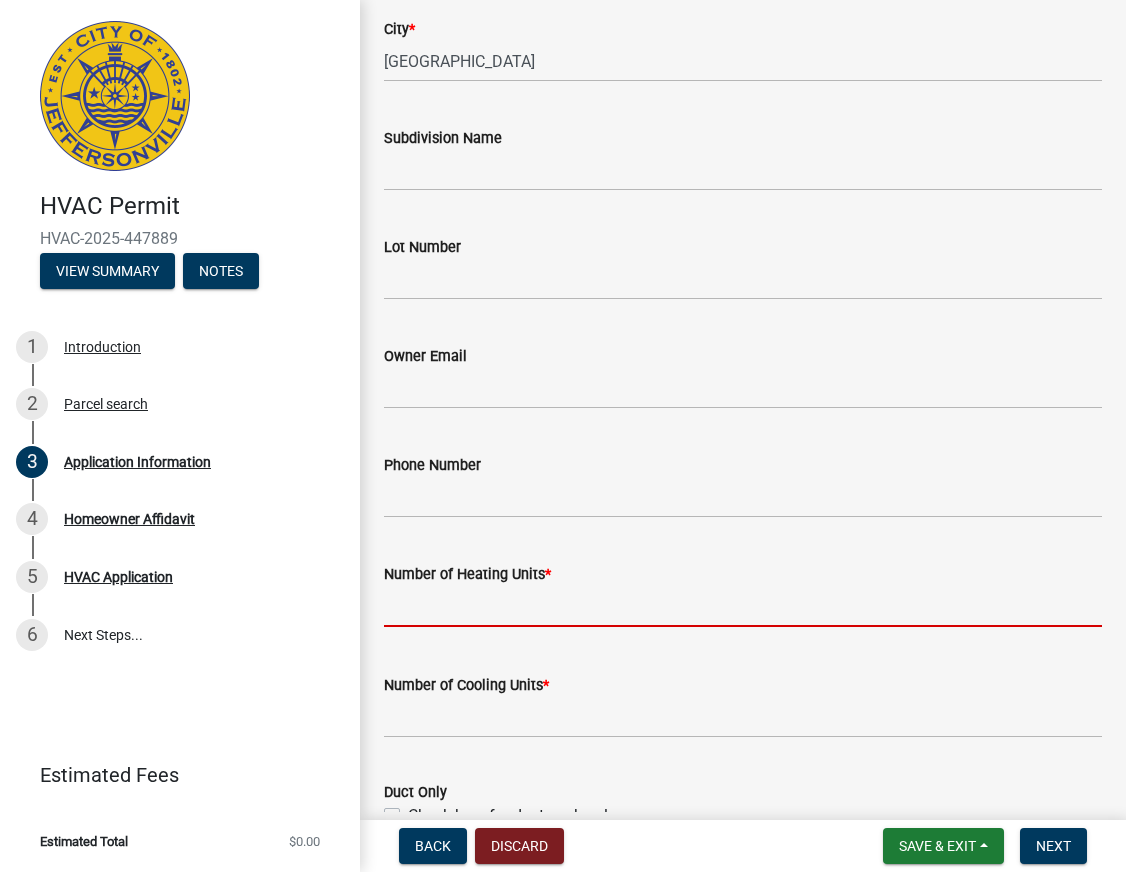 click 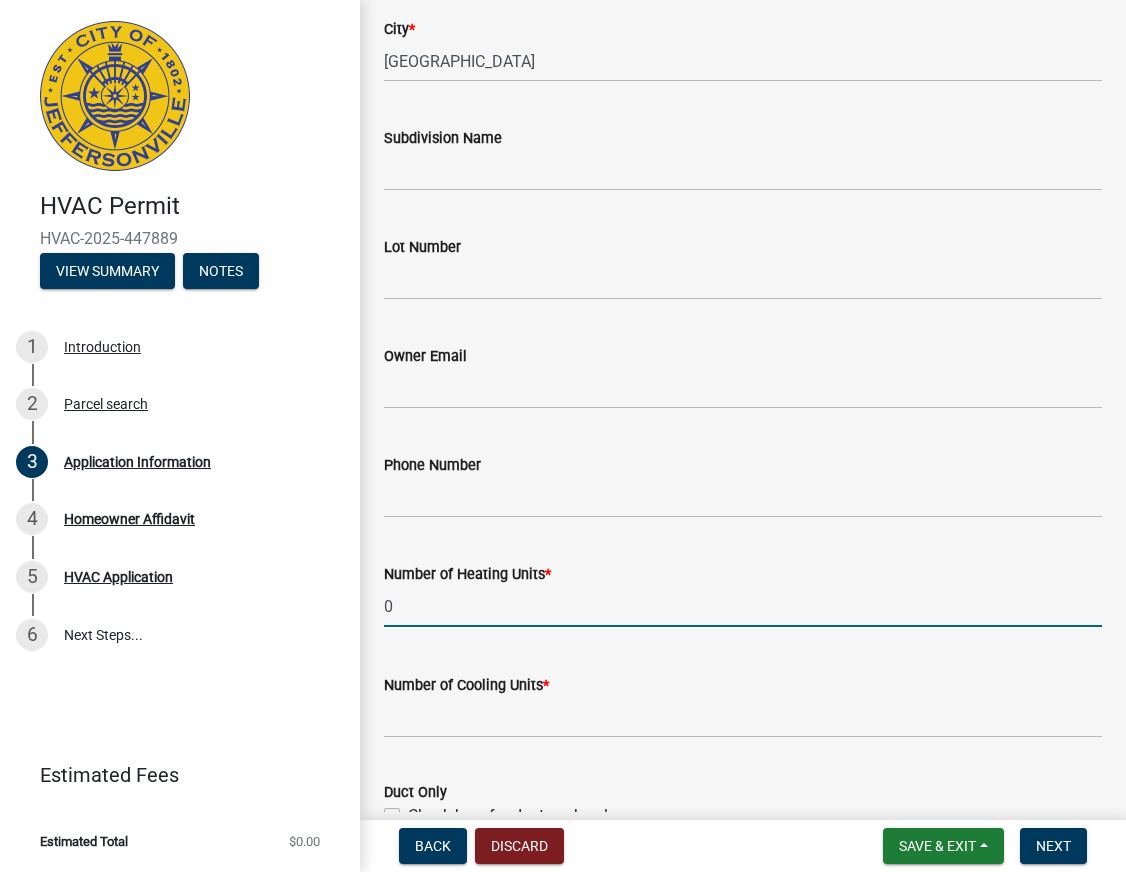 type on "0" 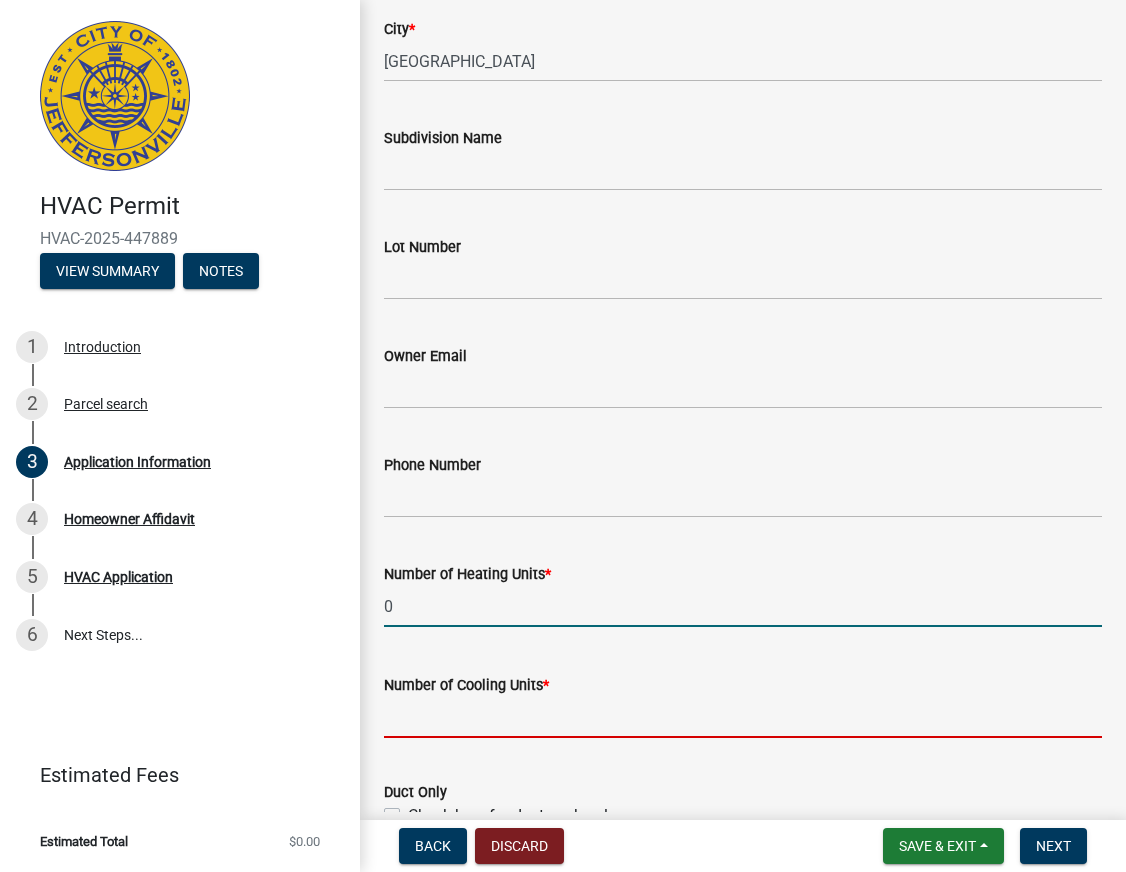 click 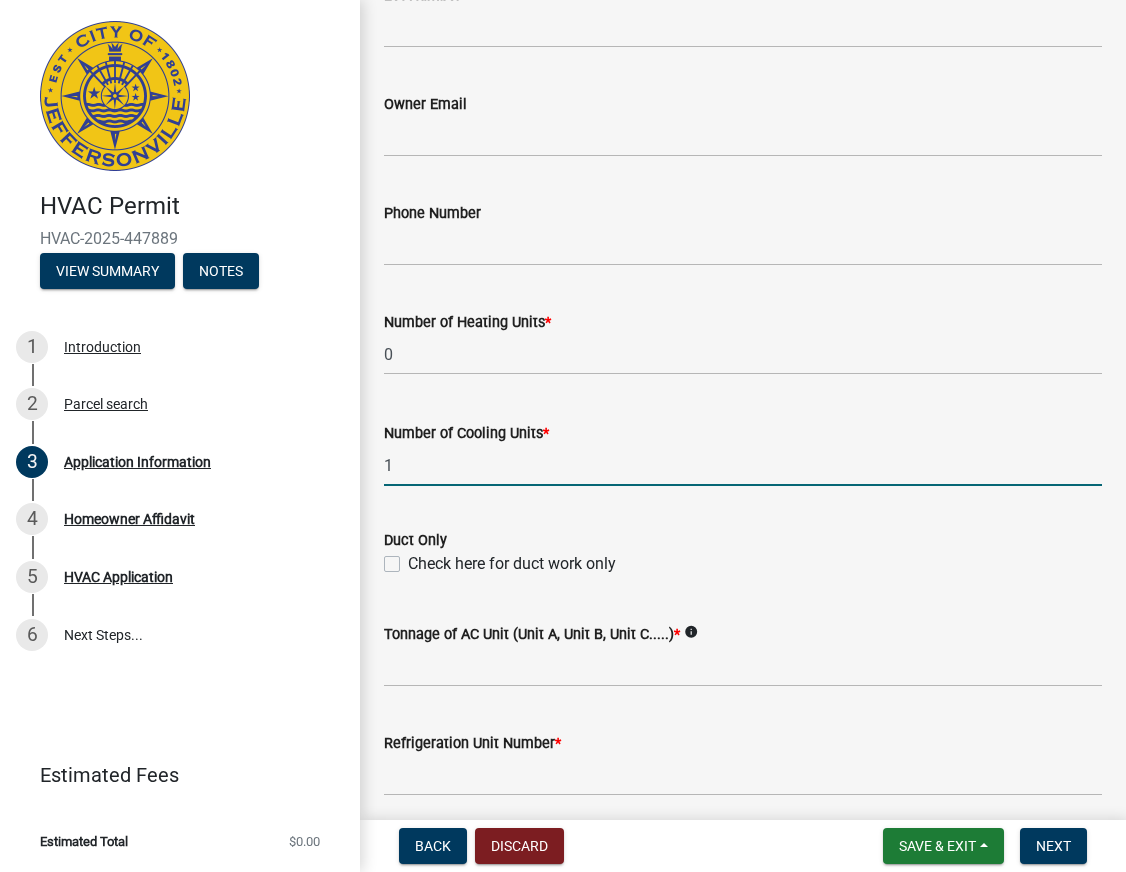 scroll, scrollTop: 800, scrollLeft: 0, axis: vertical 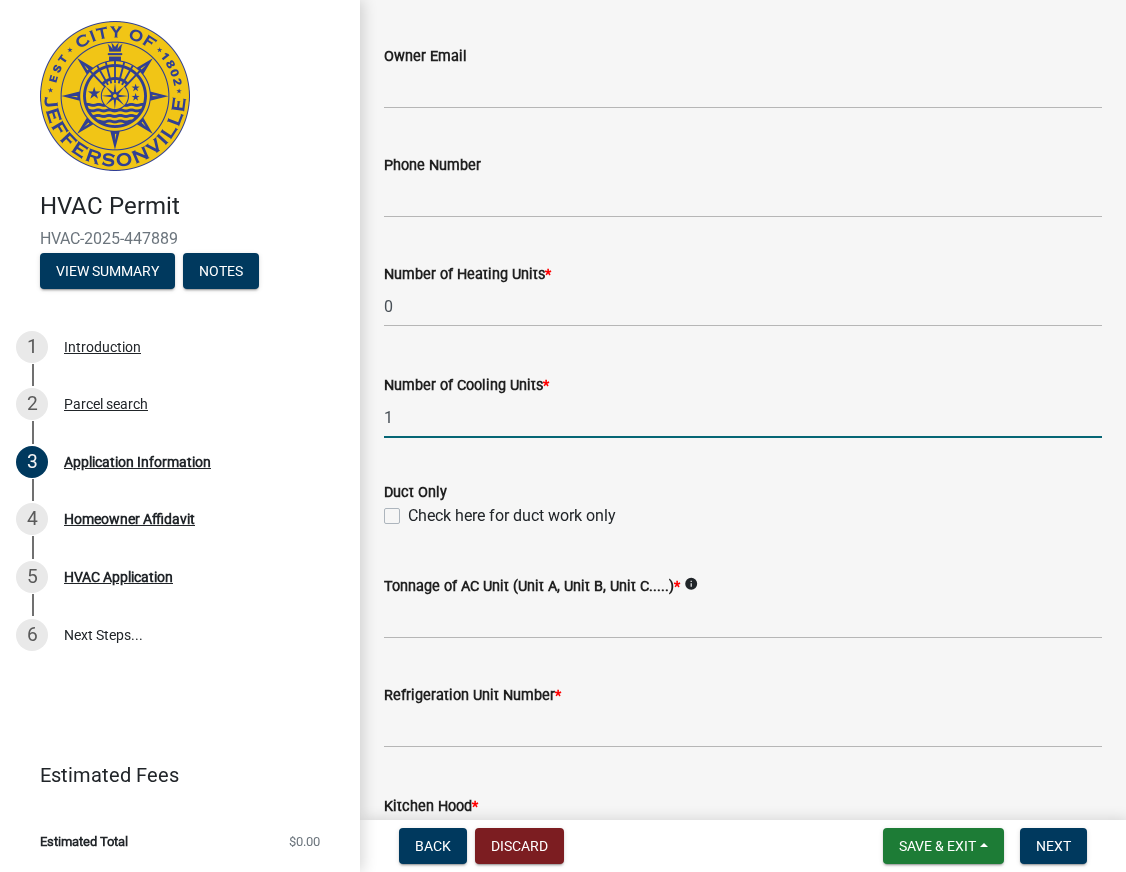 type on "1" 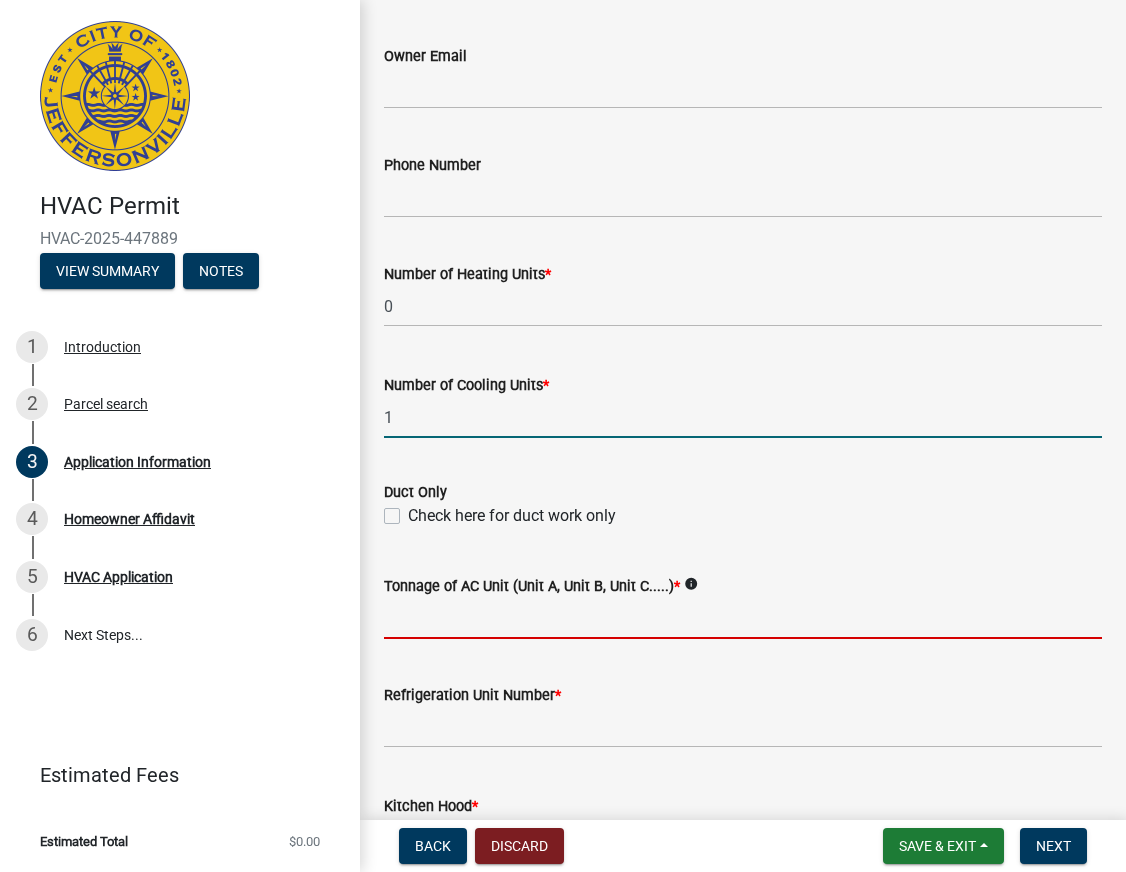 click on "Tonnage of AC Unit (Unit A, Unit B, Unit C.....)  *" at bounding box center [743, 618] 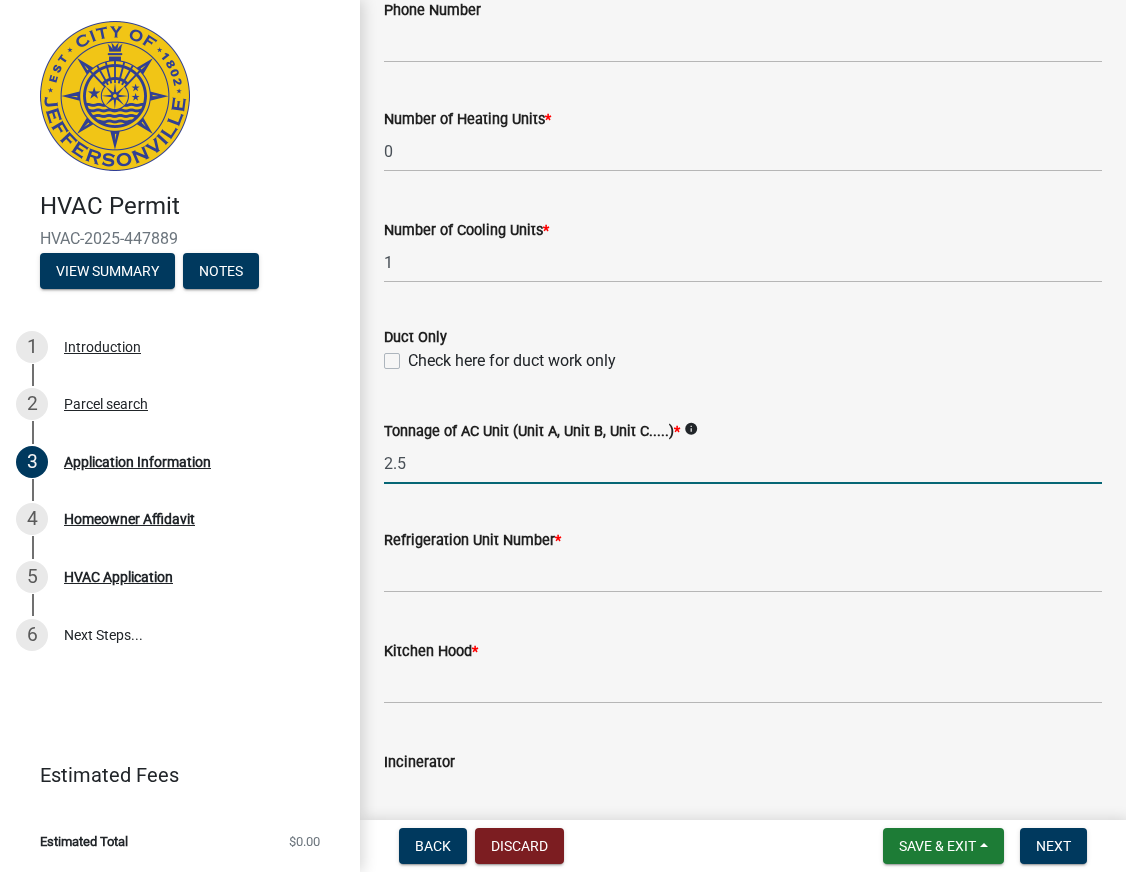 scroll, scrollTop: 1000, scrollLeft: 0, axis: vertical 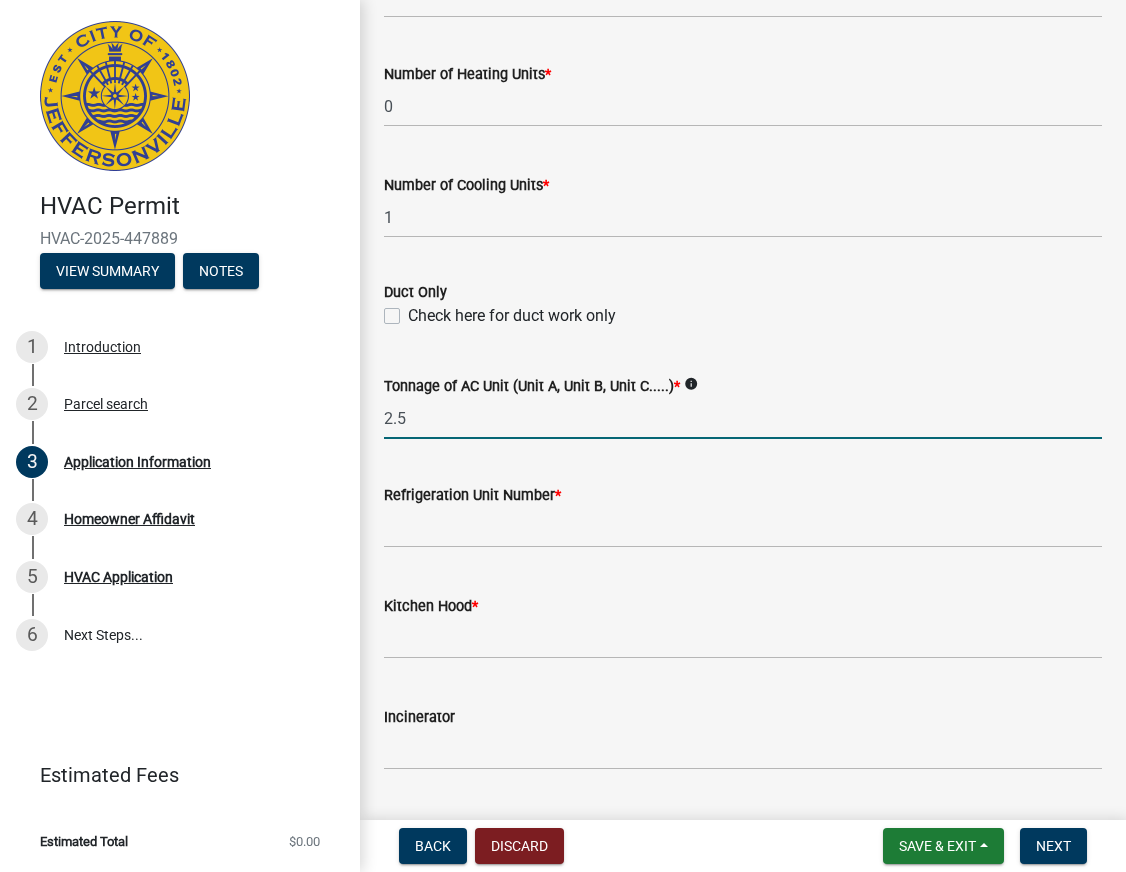 type on "2.5" 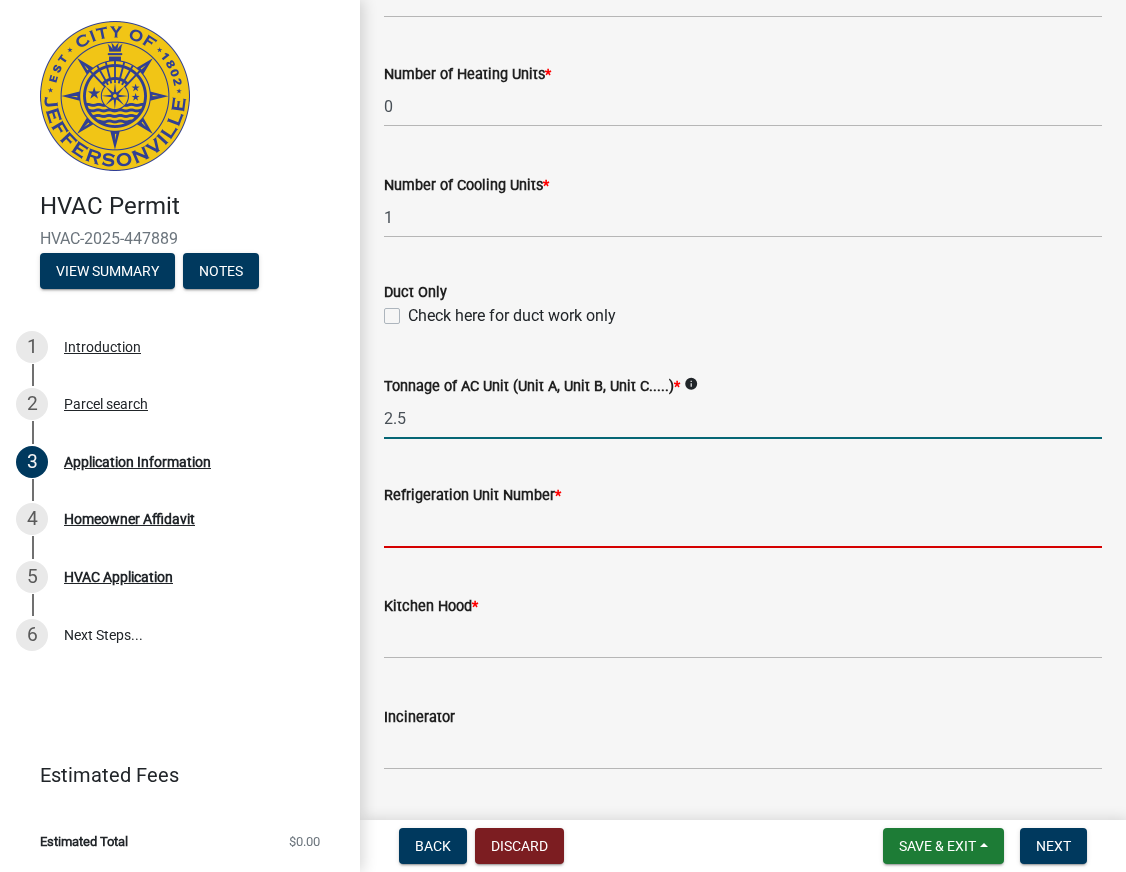 click 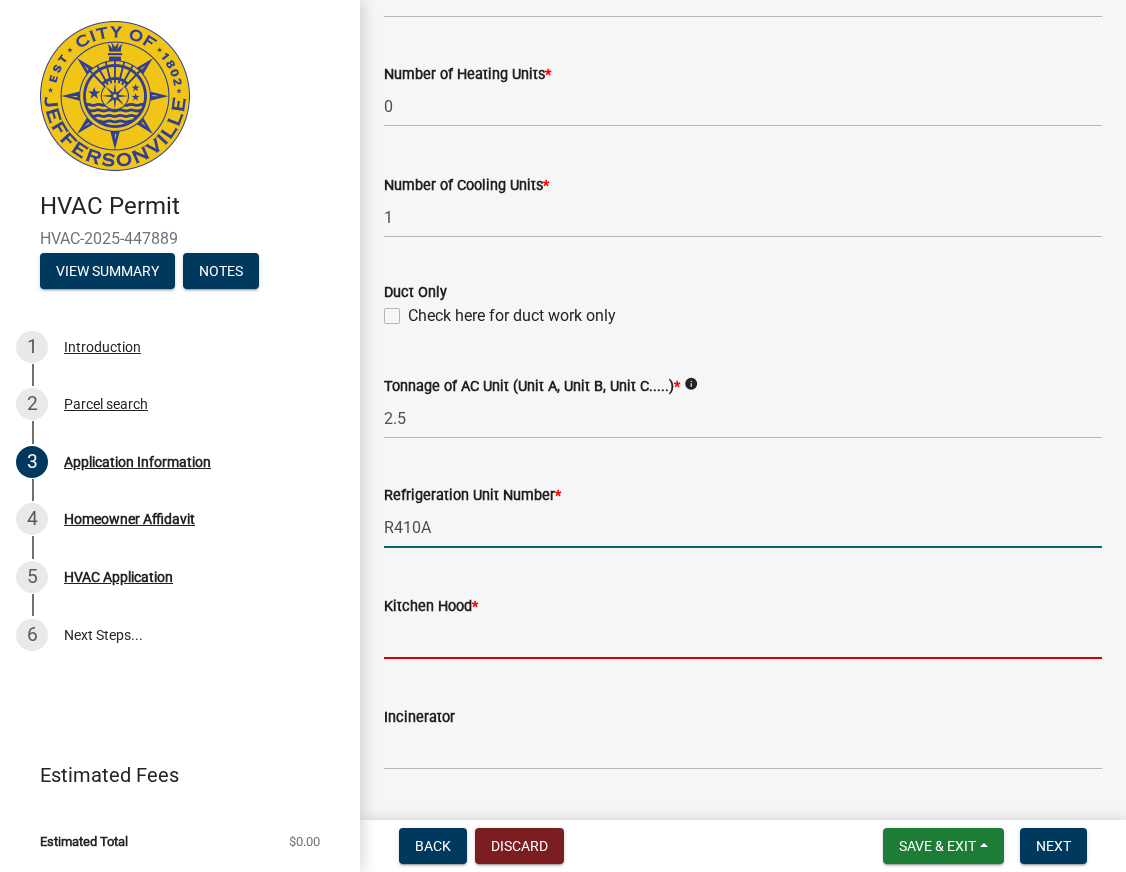 type on "410" 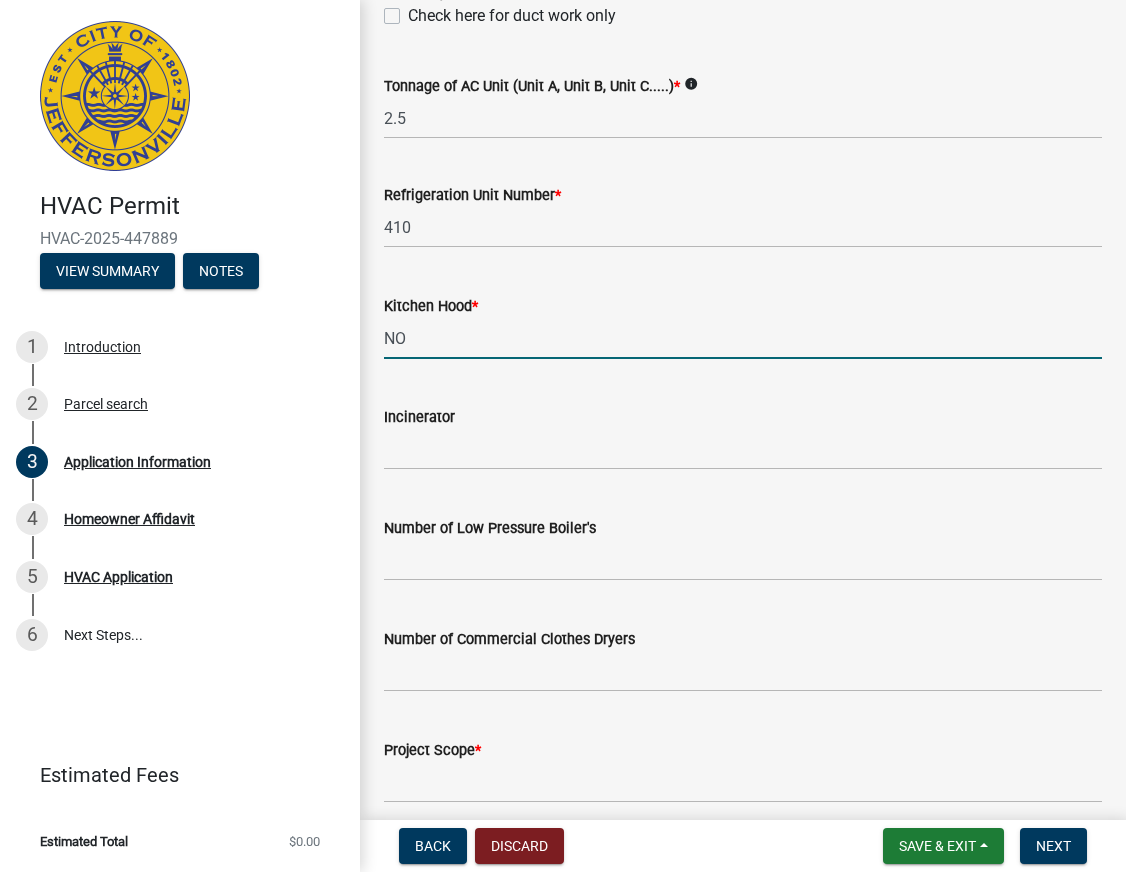 scroll, scrollTop: 1385, scrollLeft: 0, axis: vertical 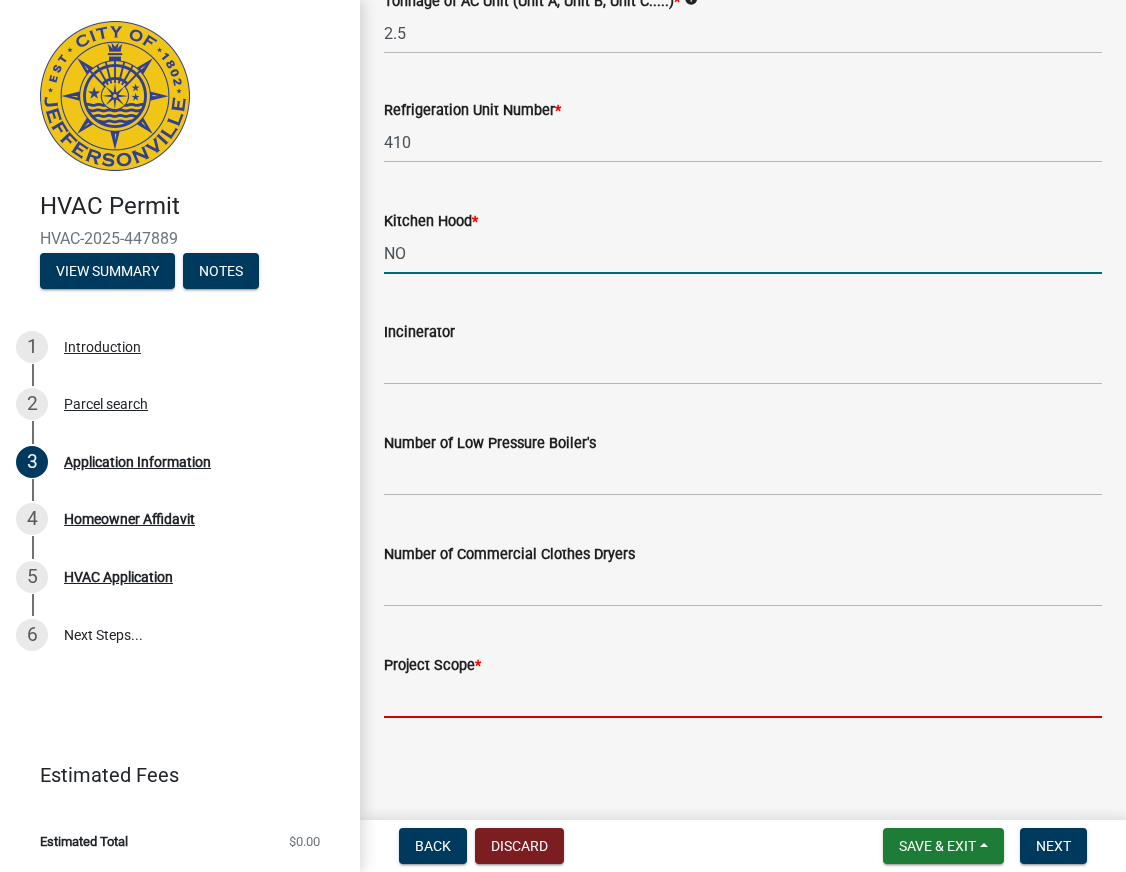 type on "0" 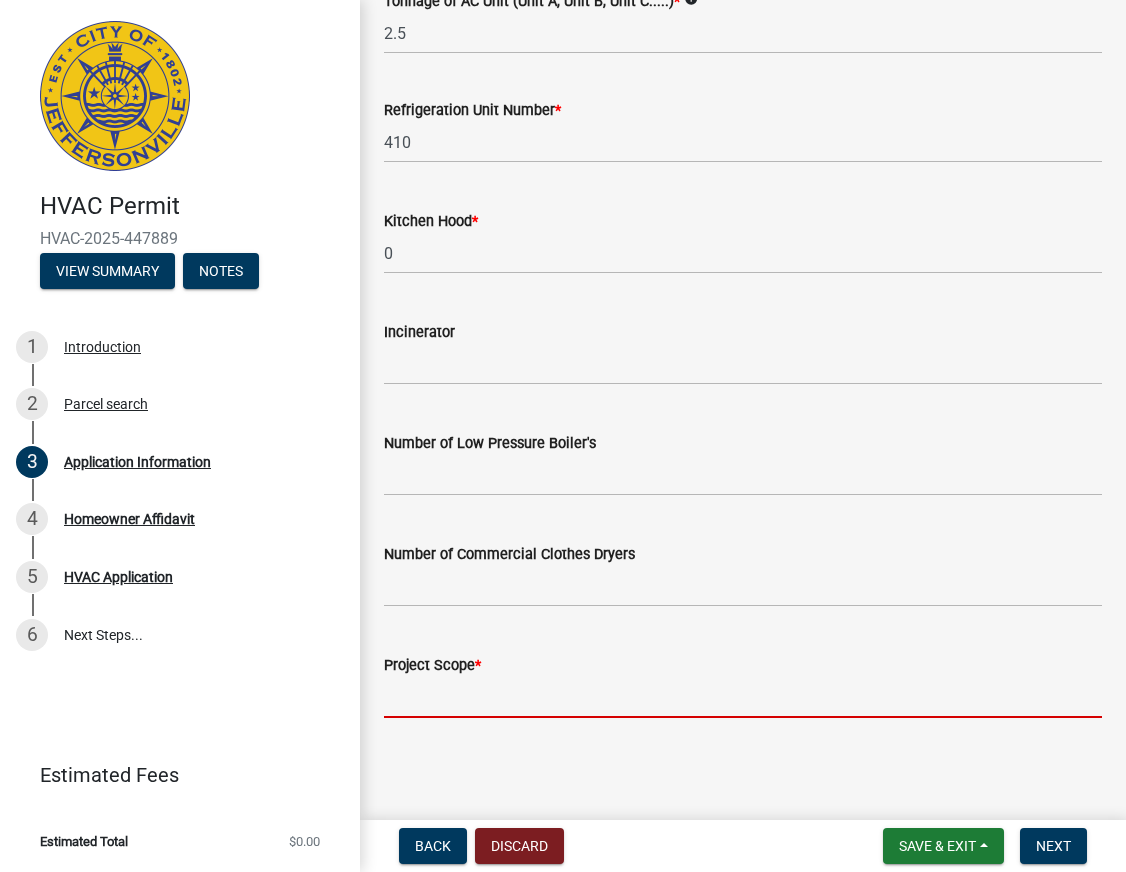click on "Project Scope  *" at bounding box center (743, 697) 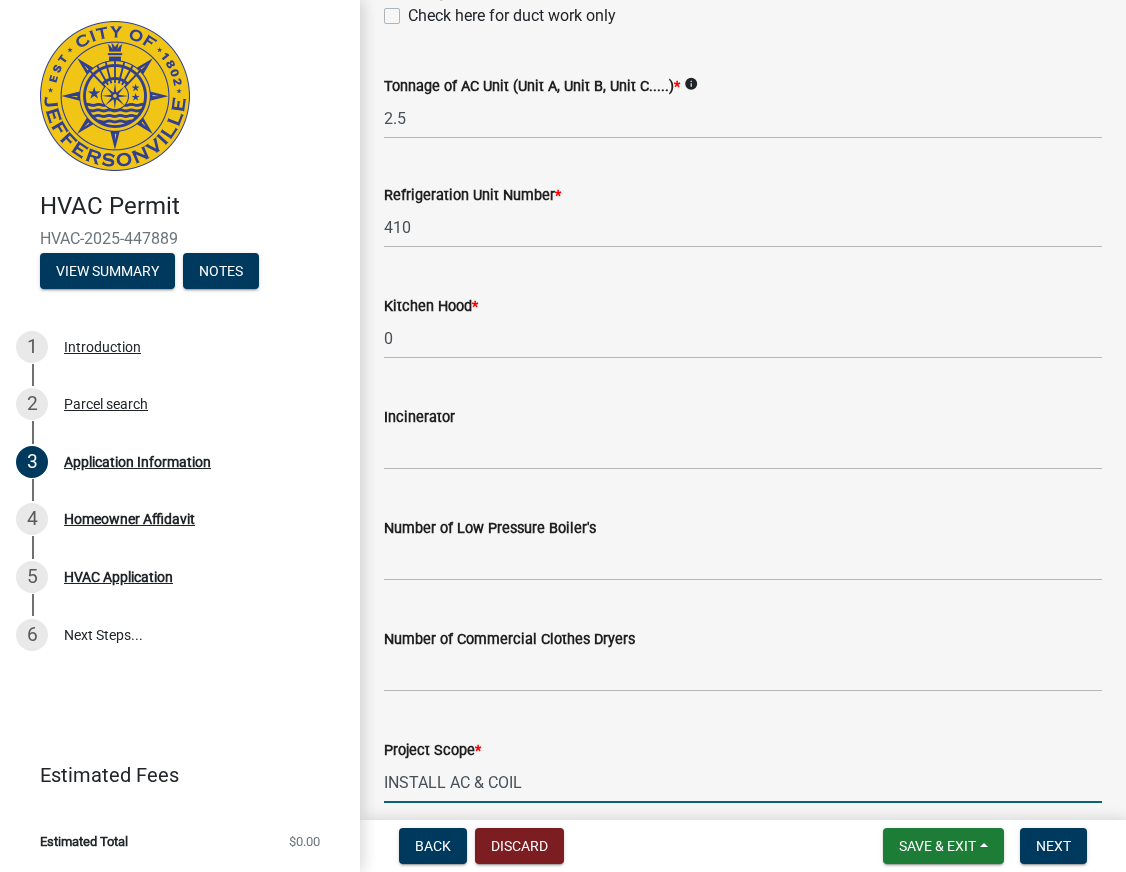 scroll, scrollTop: 1385, scrollLeft: 0, axis: vertical 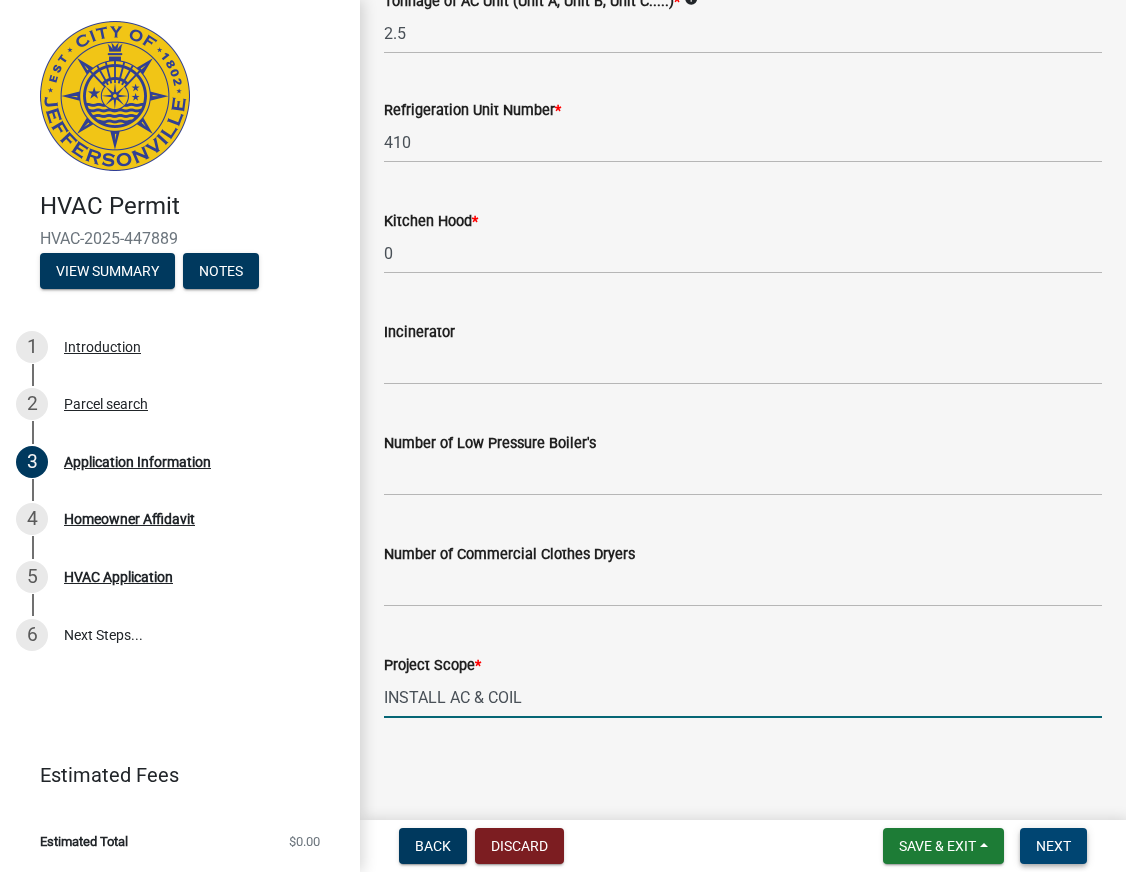 type on "INSTALL AC & COIL" 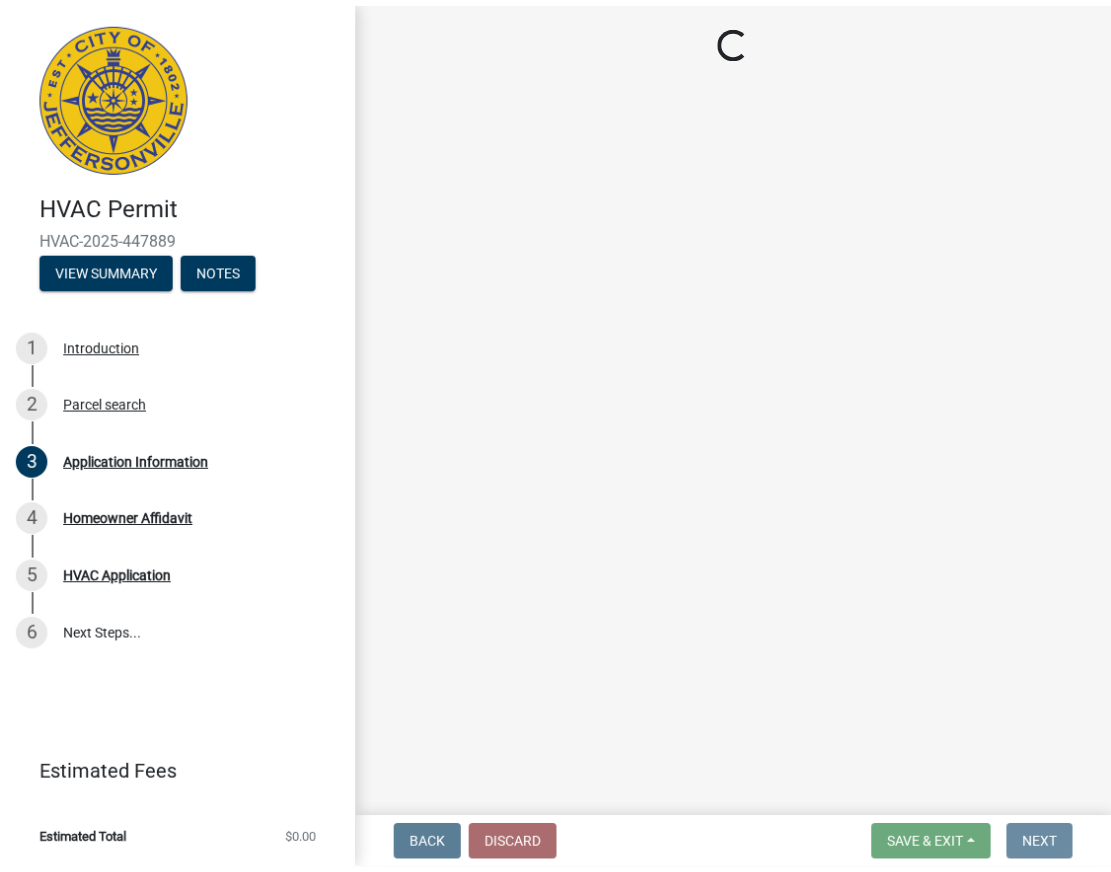 scroll, scrollTop: 0, scrollLeft: 0, axis: both 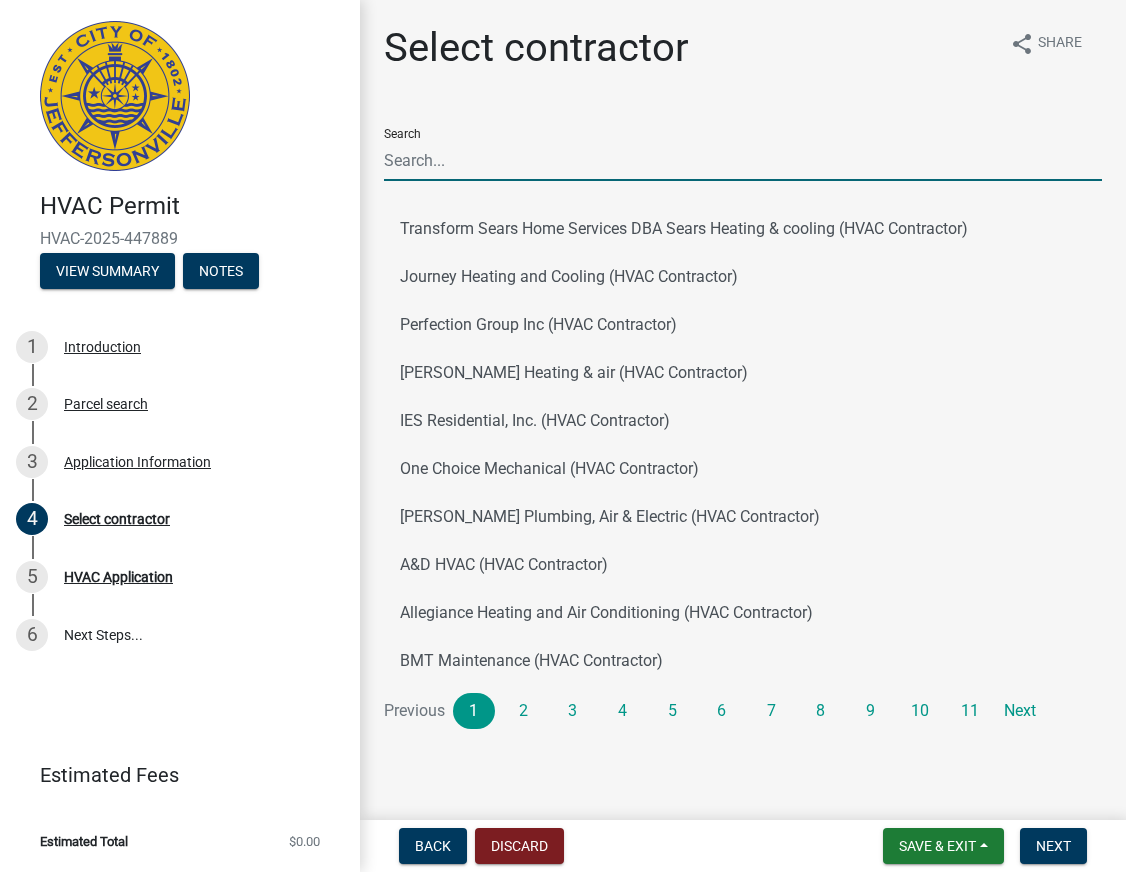 click on "Search" at bounding box center [743, 160] 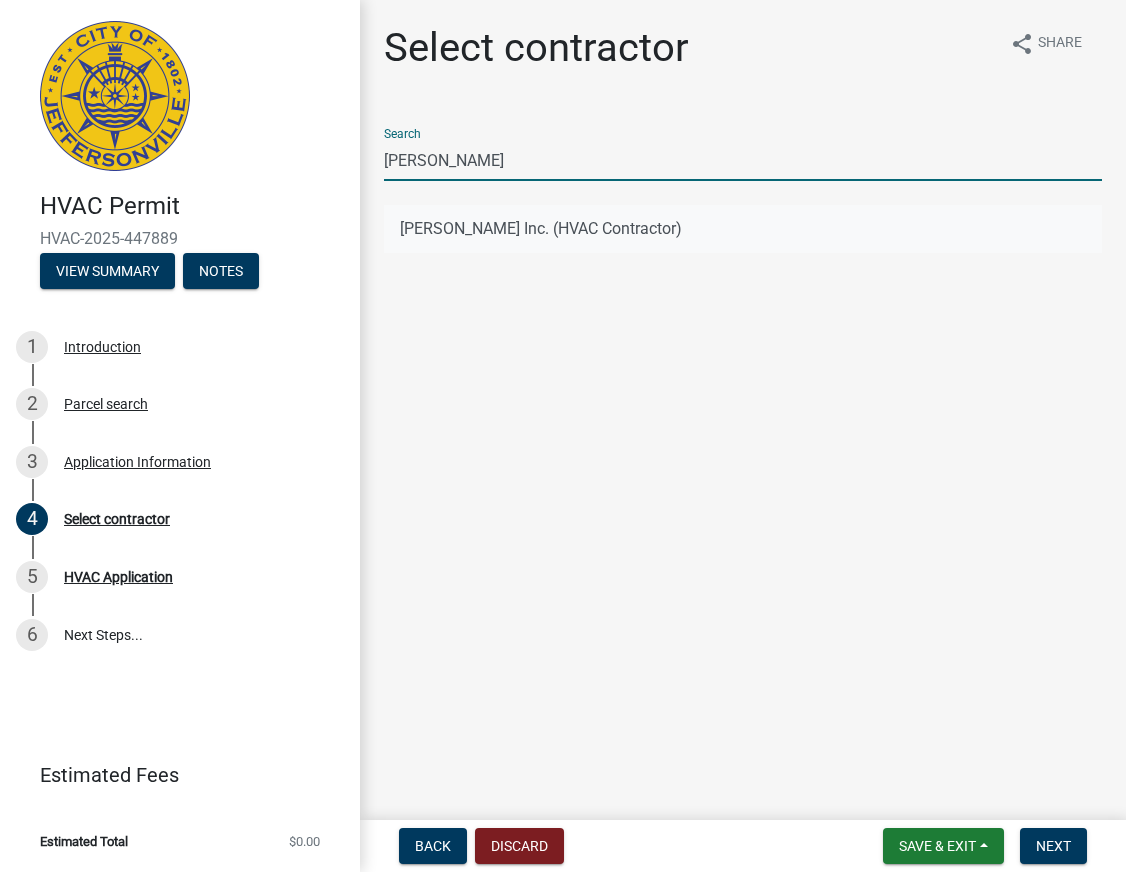 type on "[PERSON_NAME]" 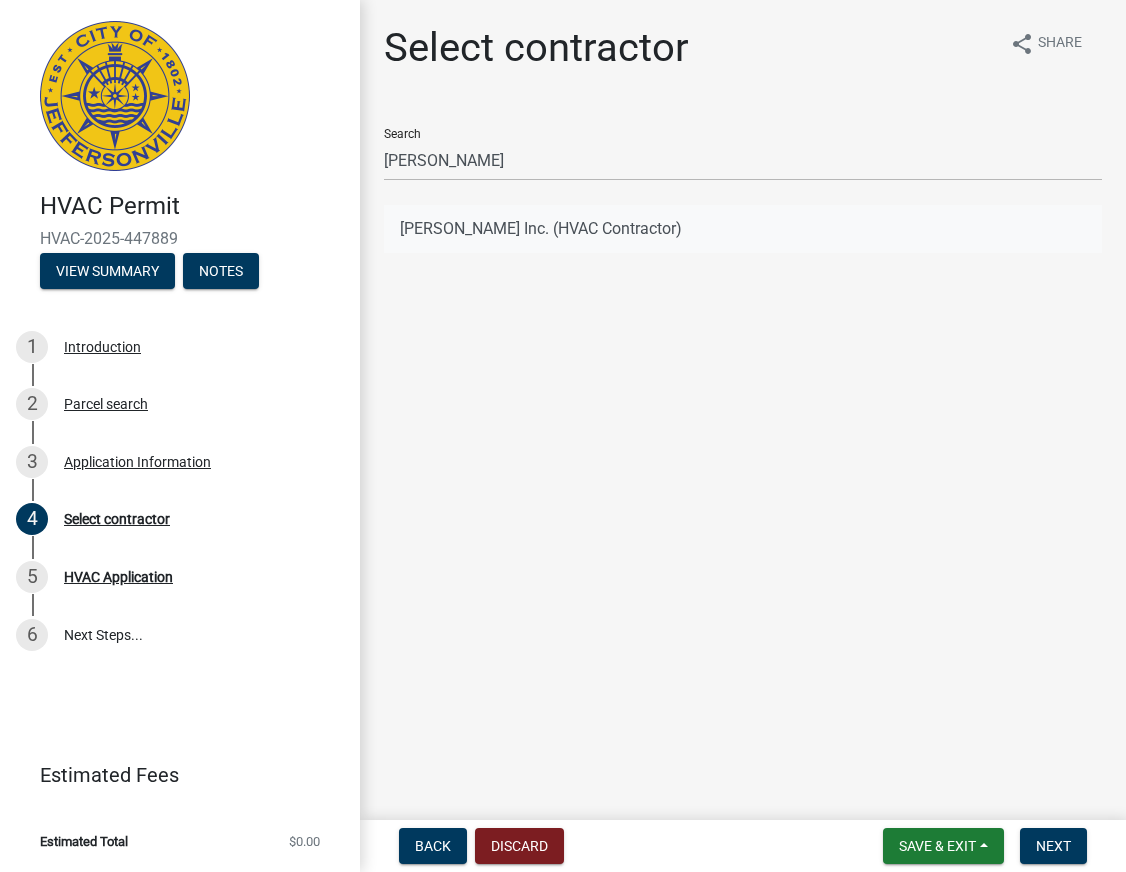 click on "[PERSON_NAME] Inc. (HVAC Contractor)" 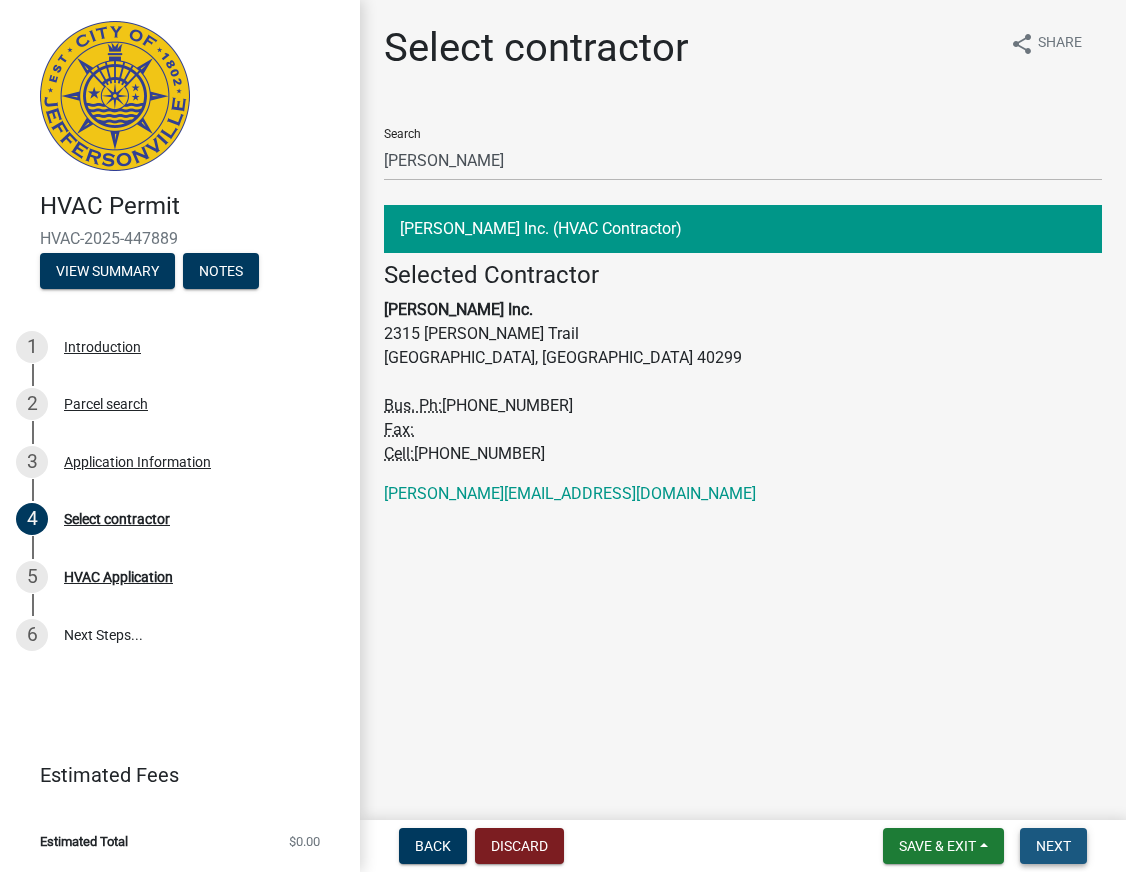 click on "Next" at bounding box center [1053, 846] 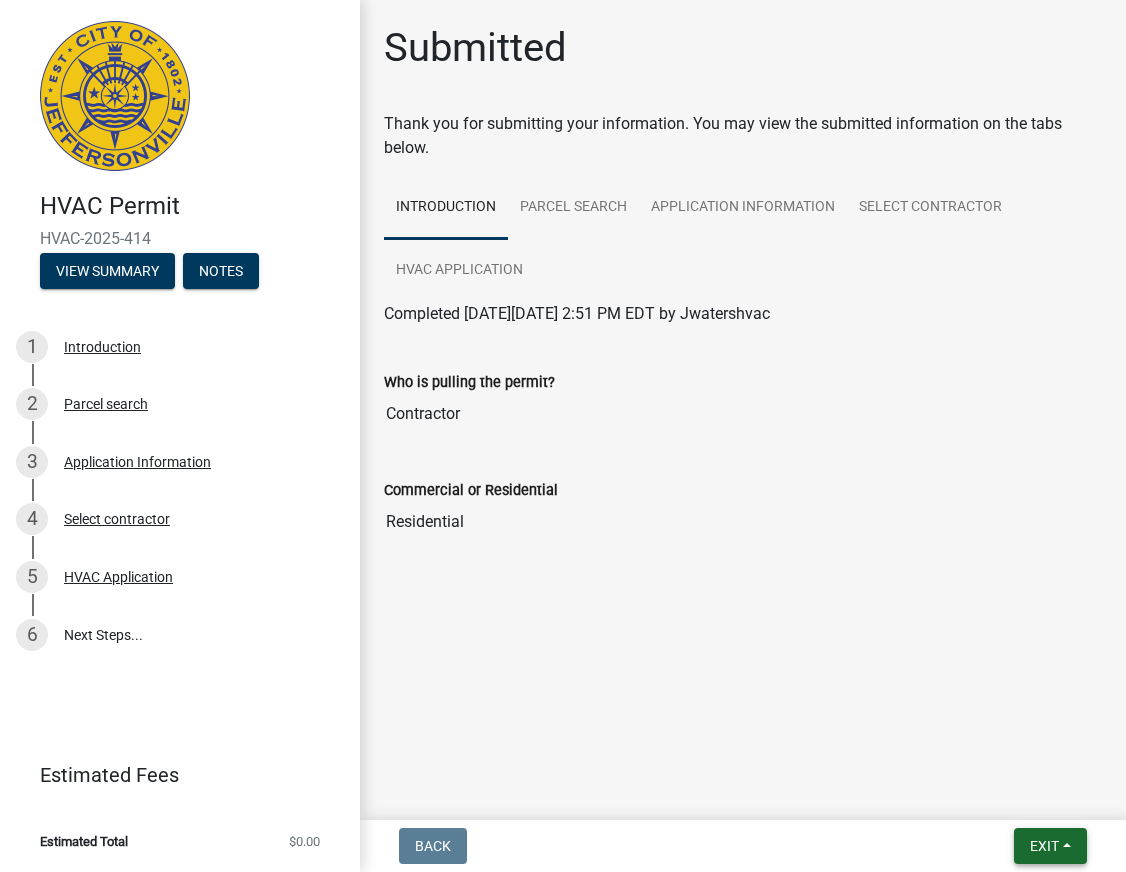 click on "Exit" at bounding box center (1050, 846) 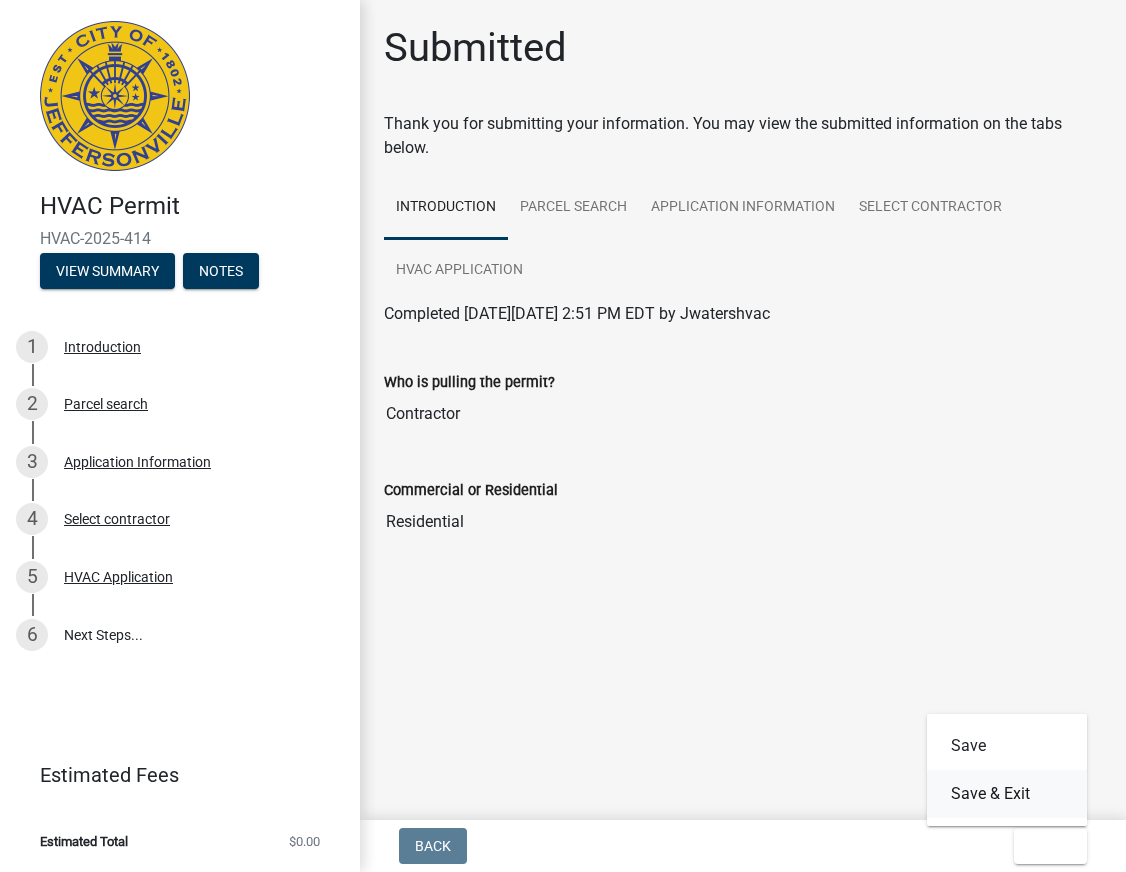 click on "Save & Exit" at bounding box center [1007, 794] 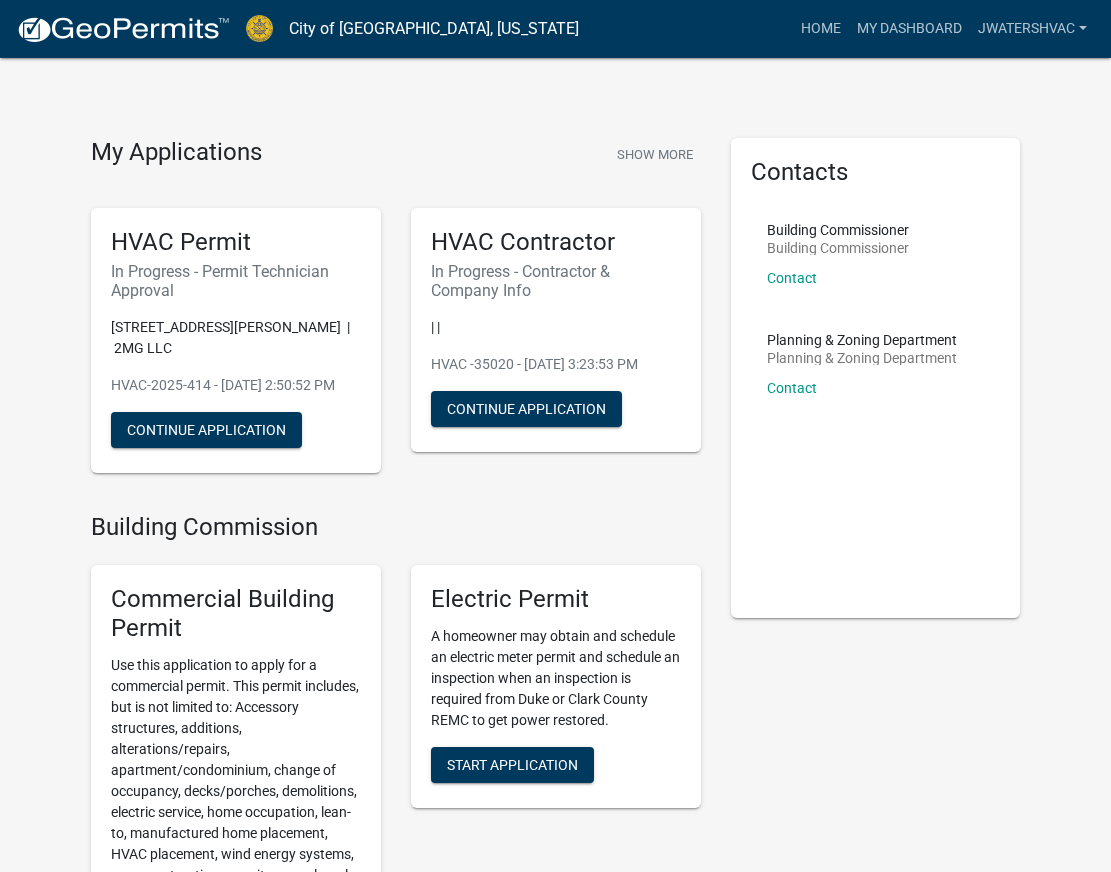 scroll, scrollTop: 0, scrollLeft: 0, axis: both 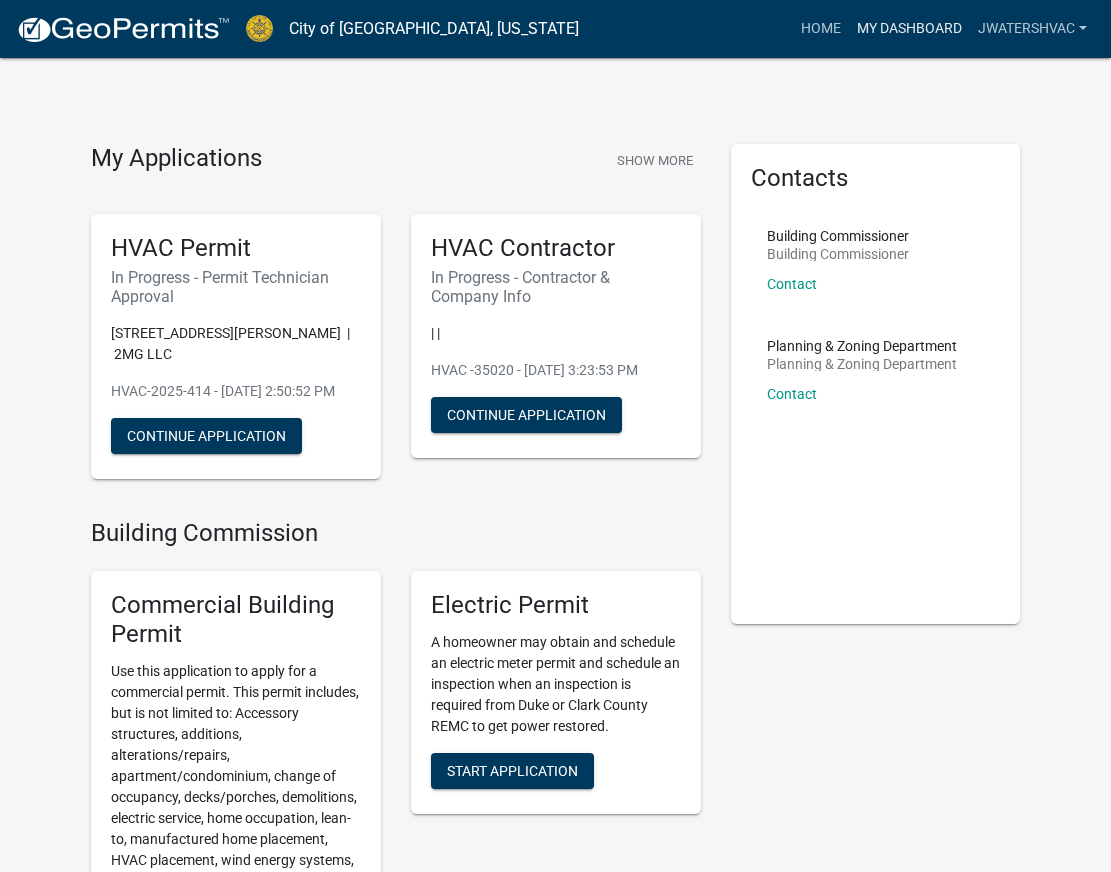 click on "My Dashboard" at bounding box center (909, 29) 